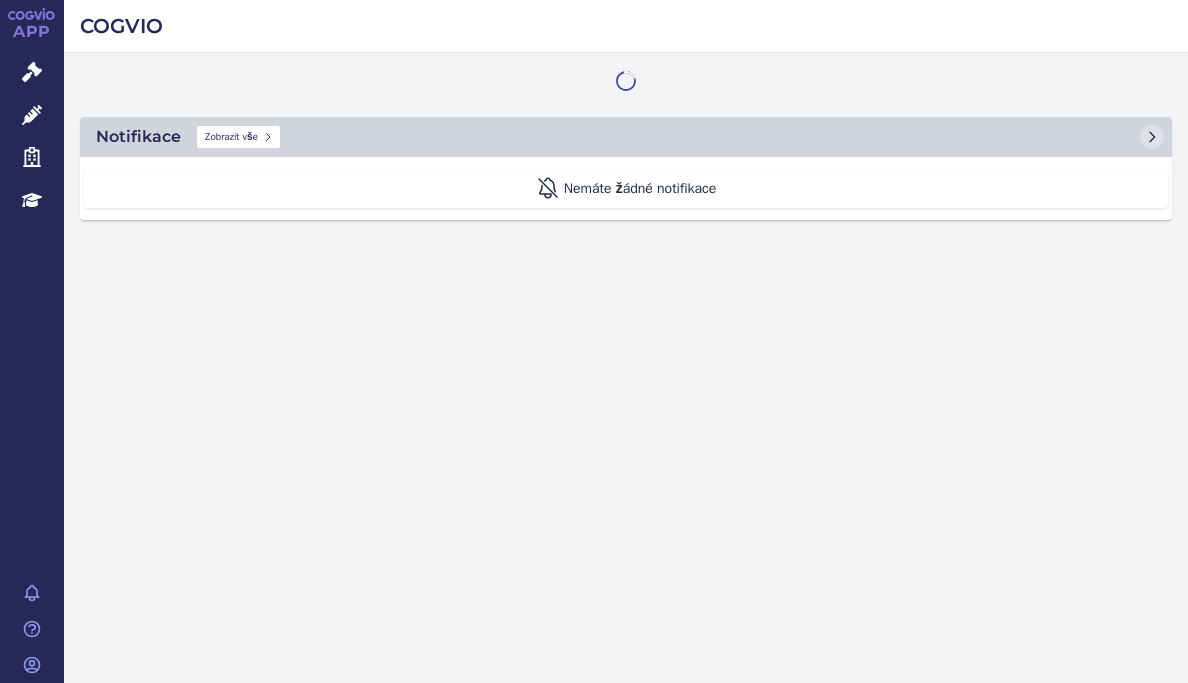 scroll, scrollTop: 0, scrollLeft: 0, axis: both 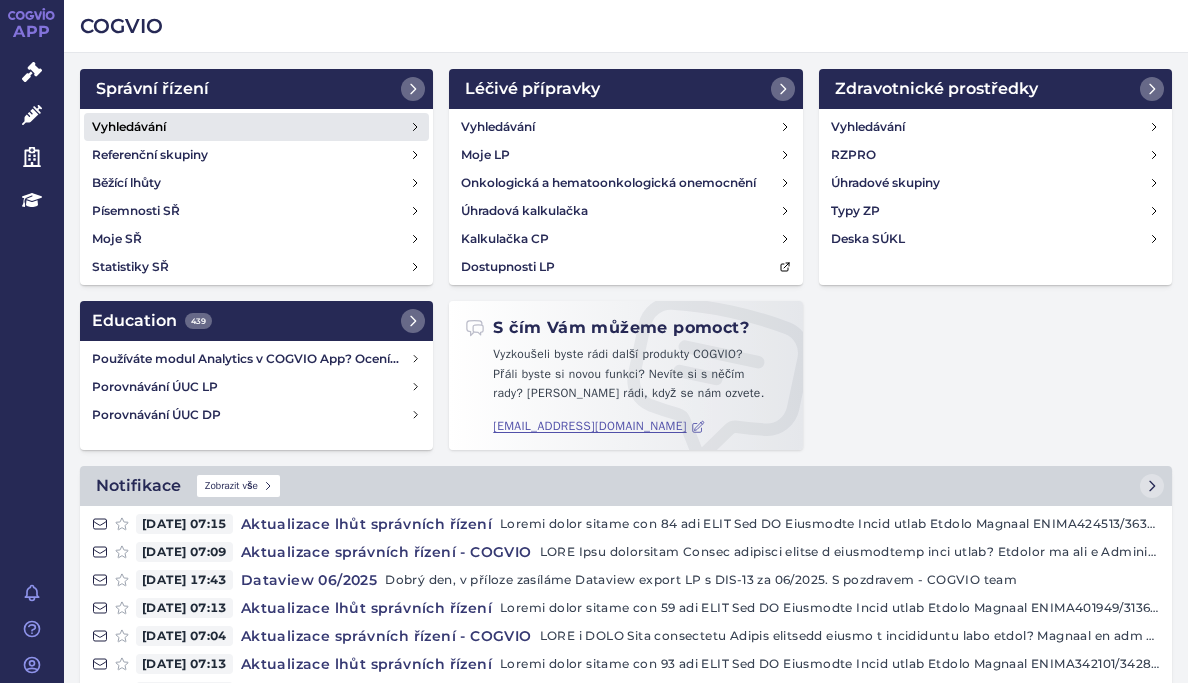 click on "Vyhledávání" at bounding box center [129, 127] 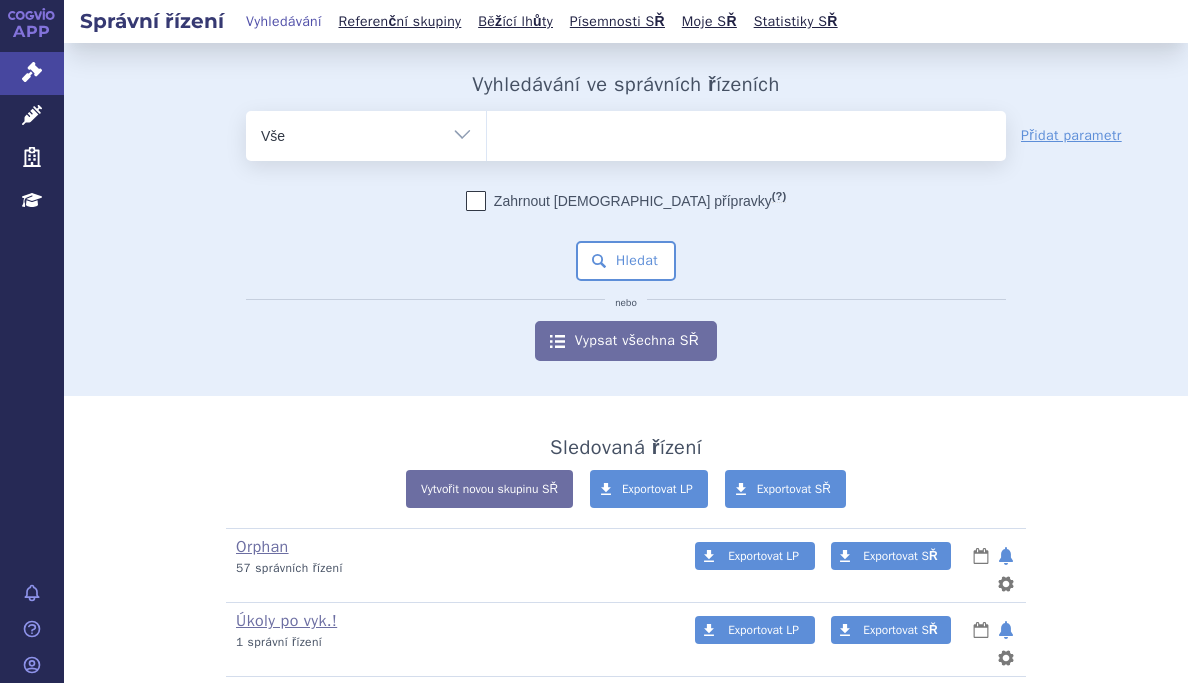 scroll, scrollTop: 0, scrollLeft: 0, axis: both 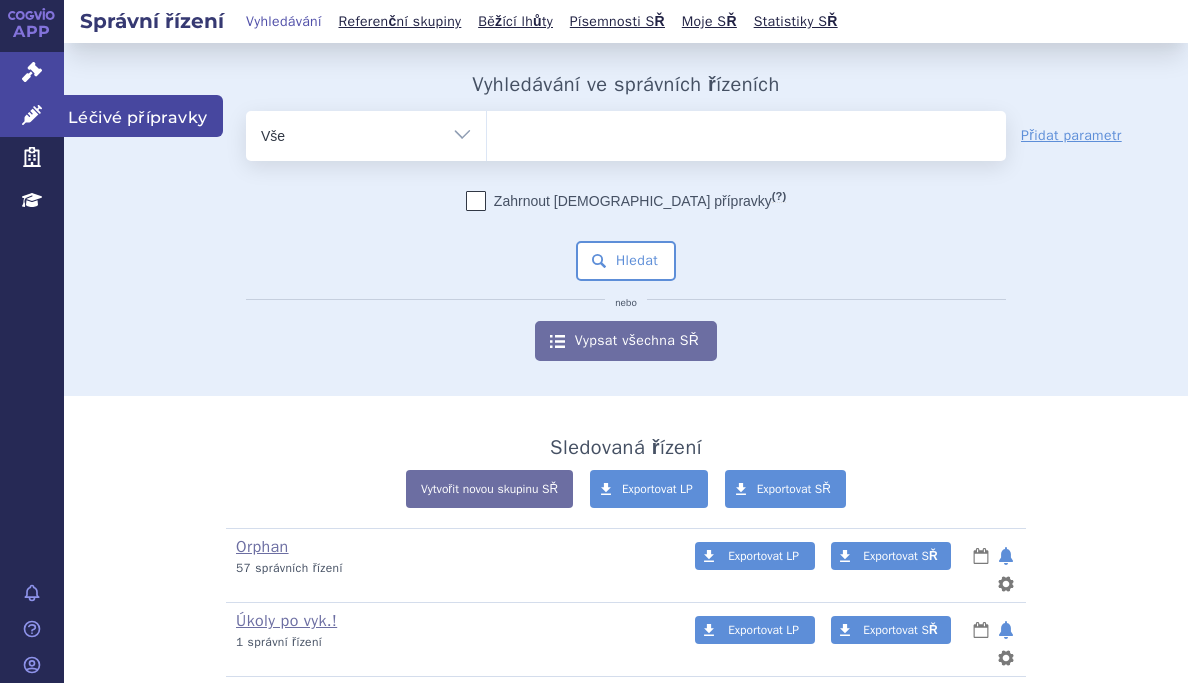 click on "Léčivé přípravky" at bounding box center (32, 116) 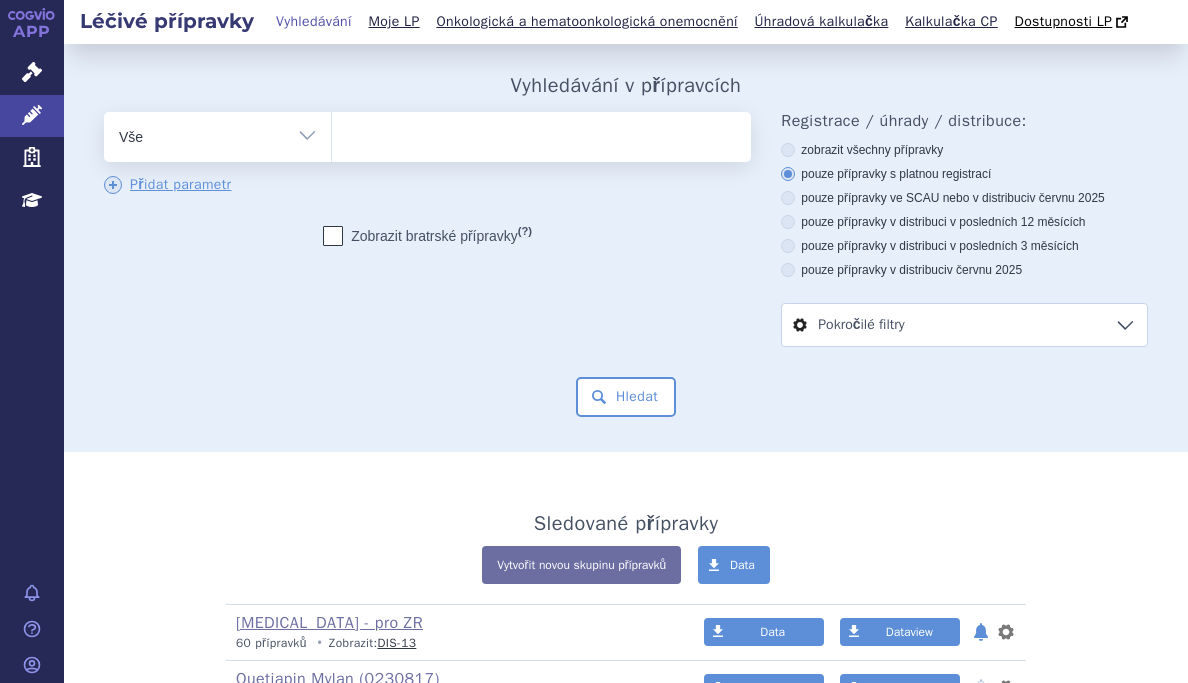 scroll, scrollTop: 0, scrollLeft: 0, axis: both 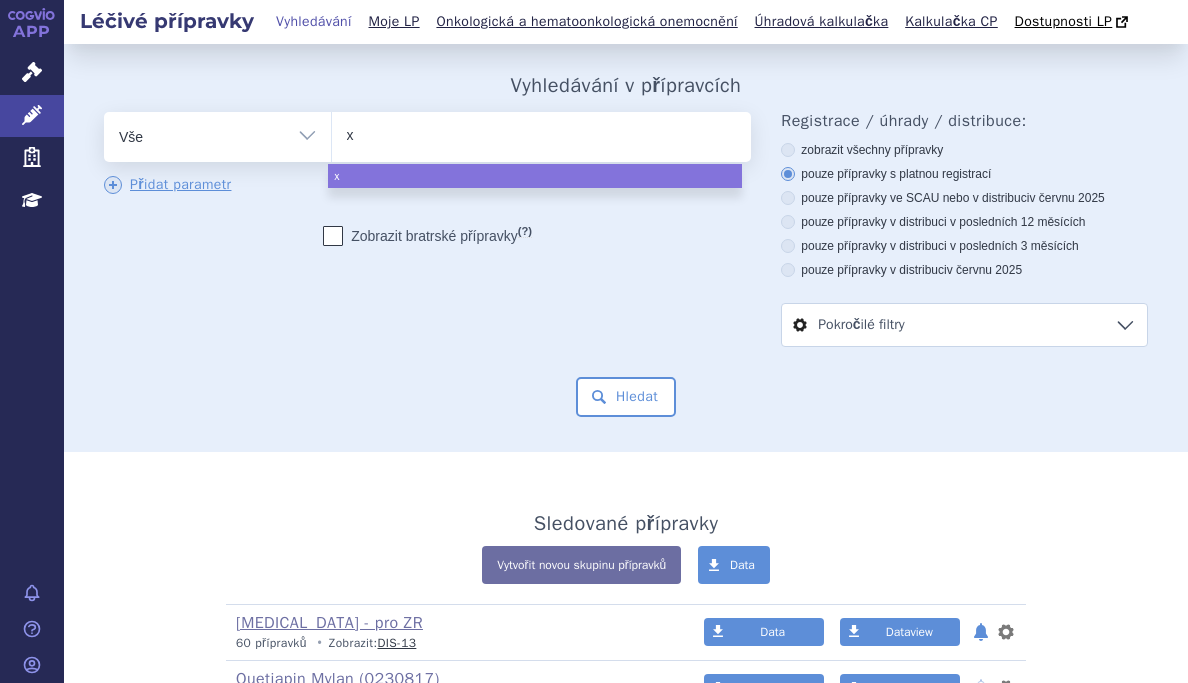 type on "xa" 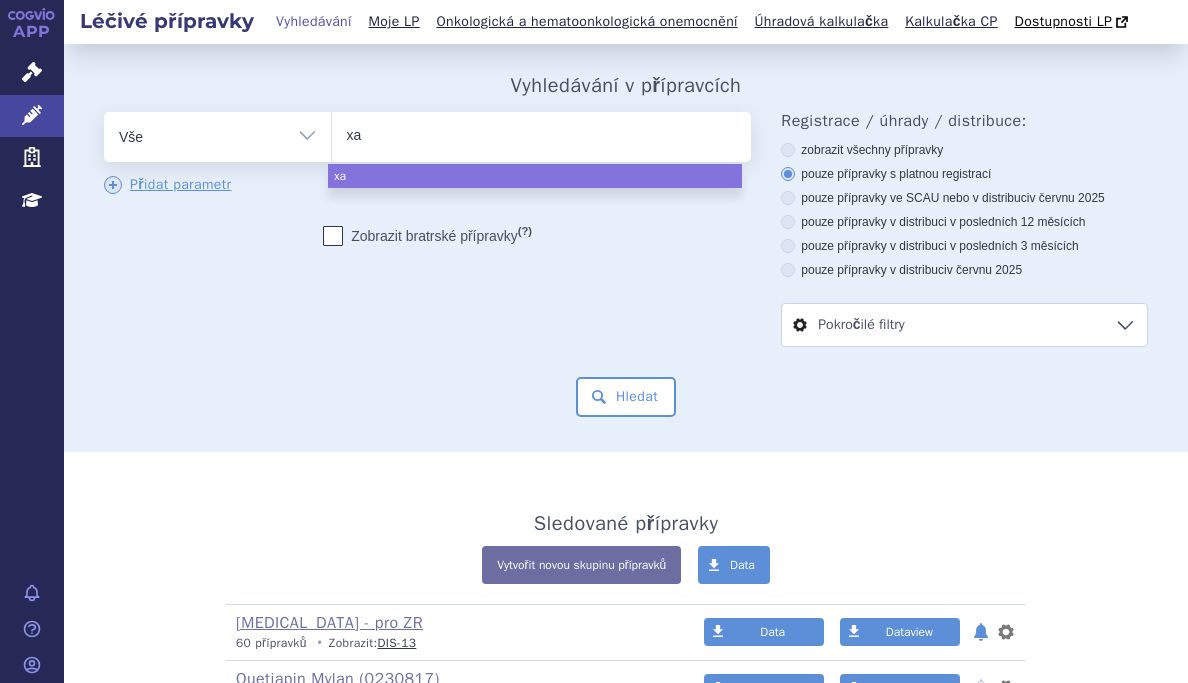 type on "xar" 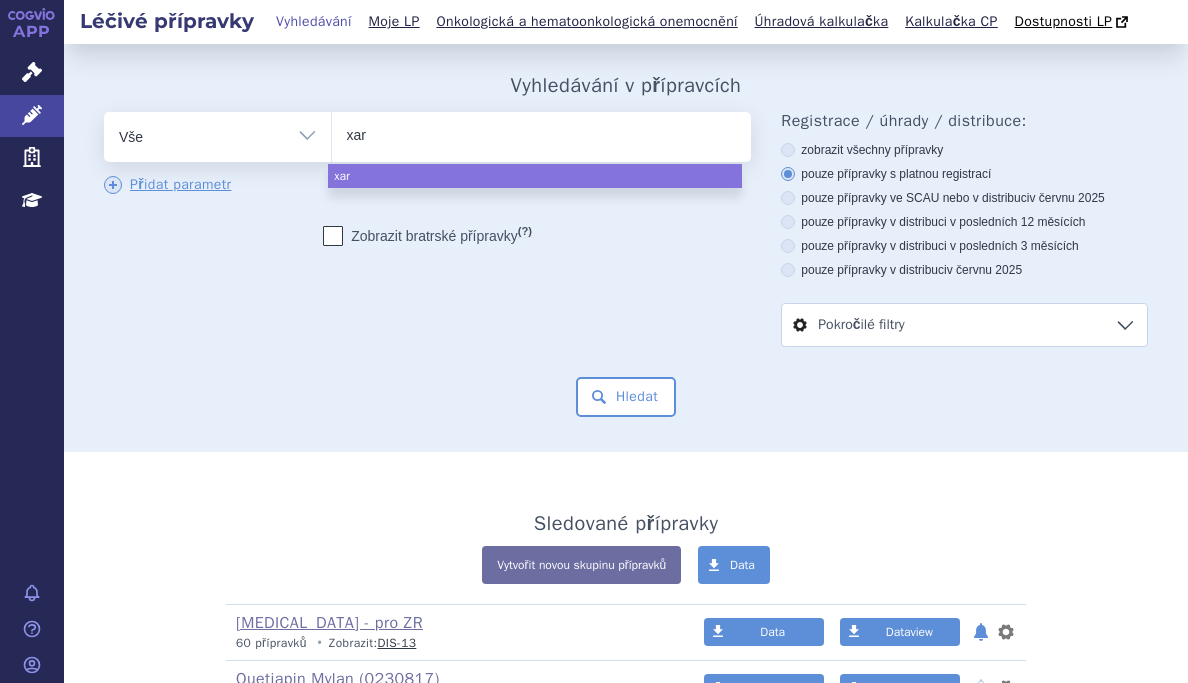 type on "xare" 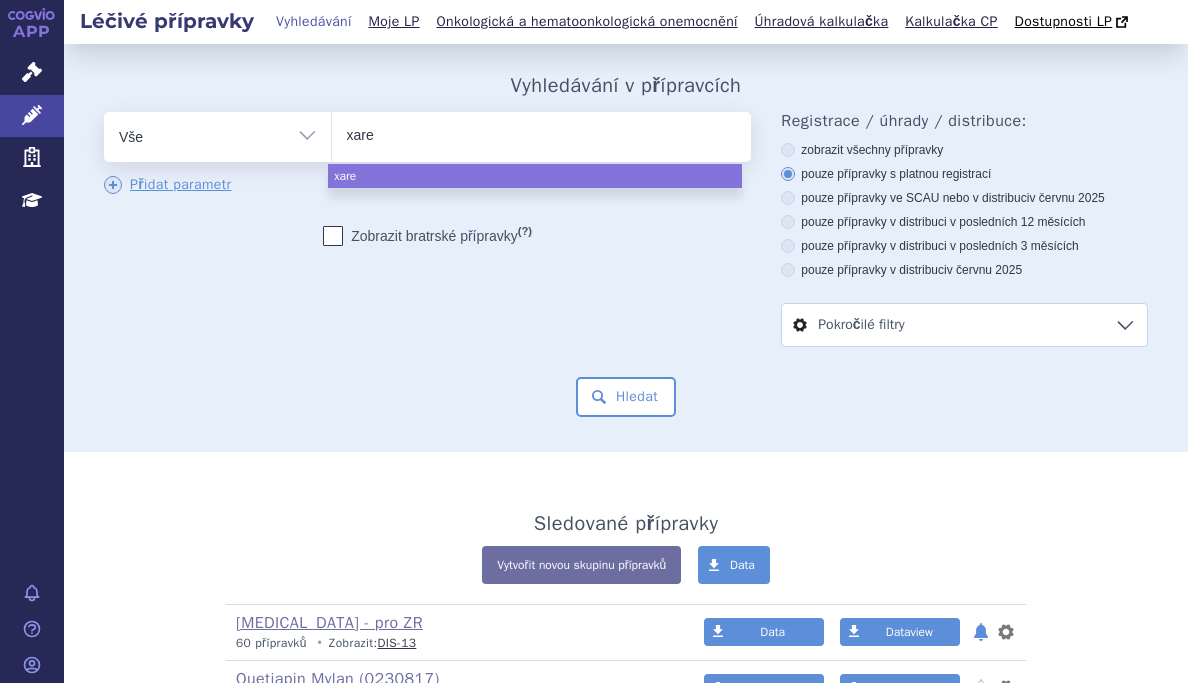 type on "xarel" 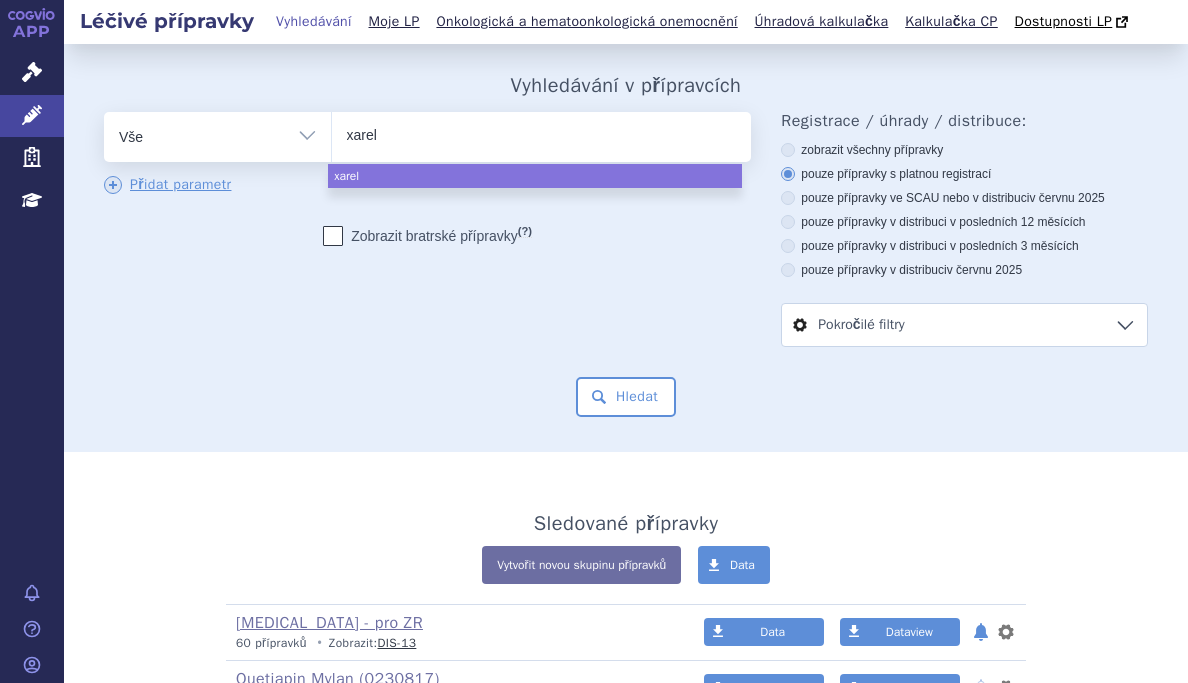 type on "xarelt" 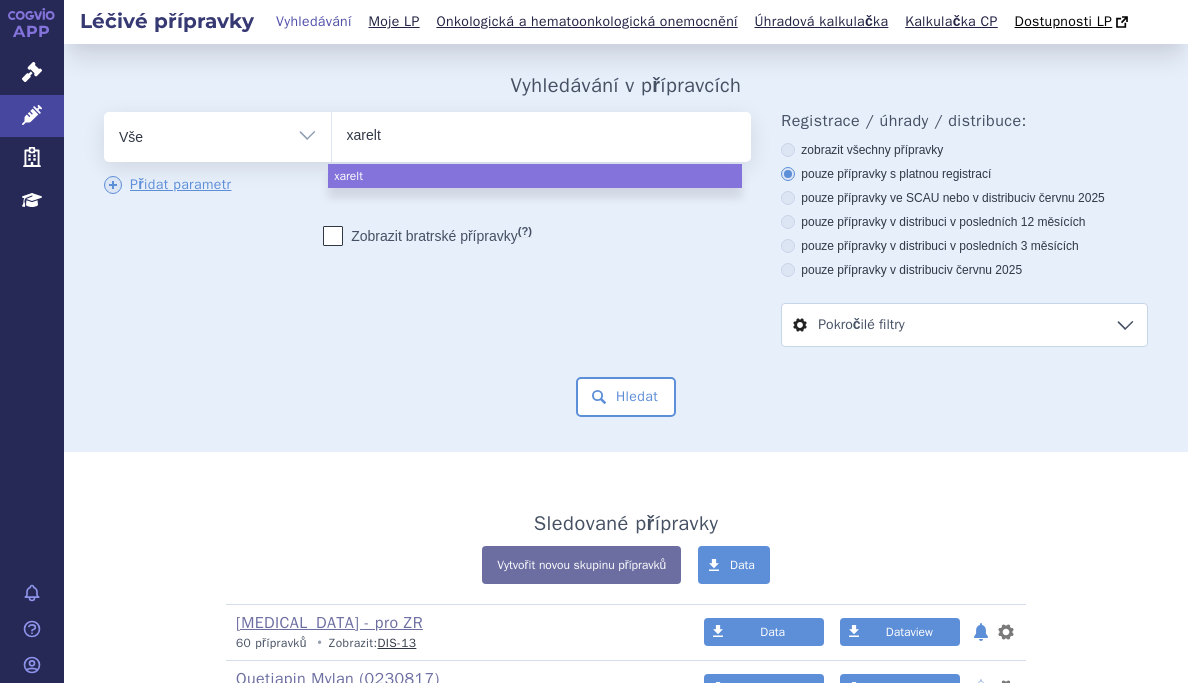 type on "xarelto" 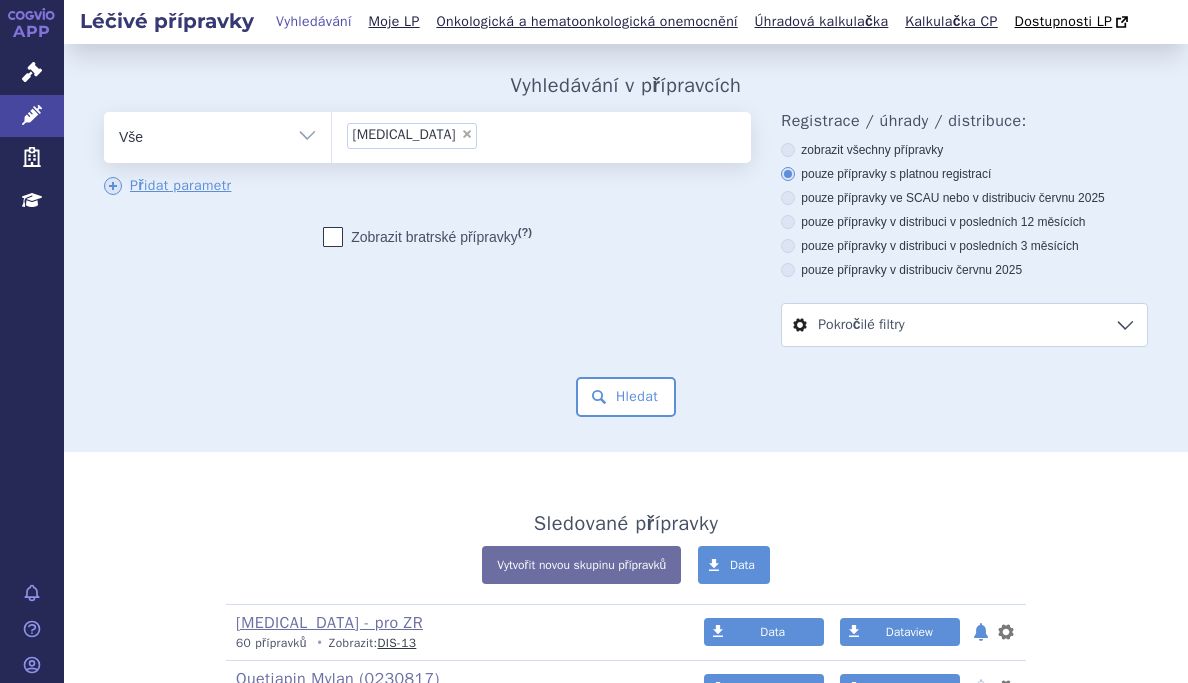 select on "xarelto" 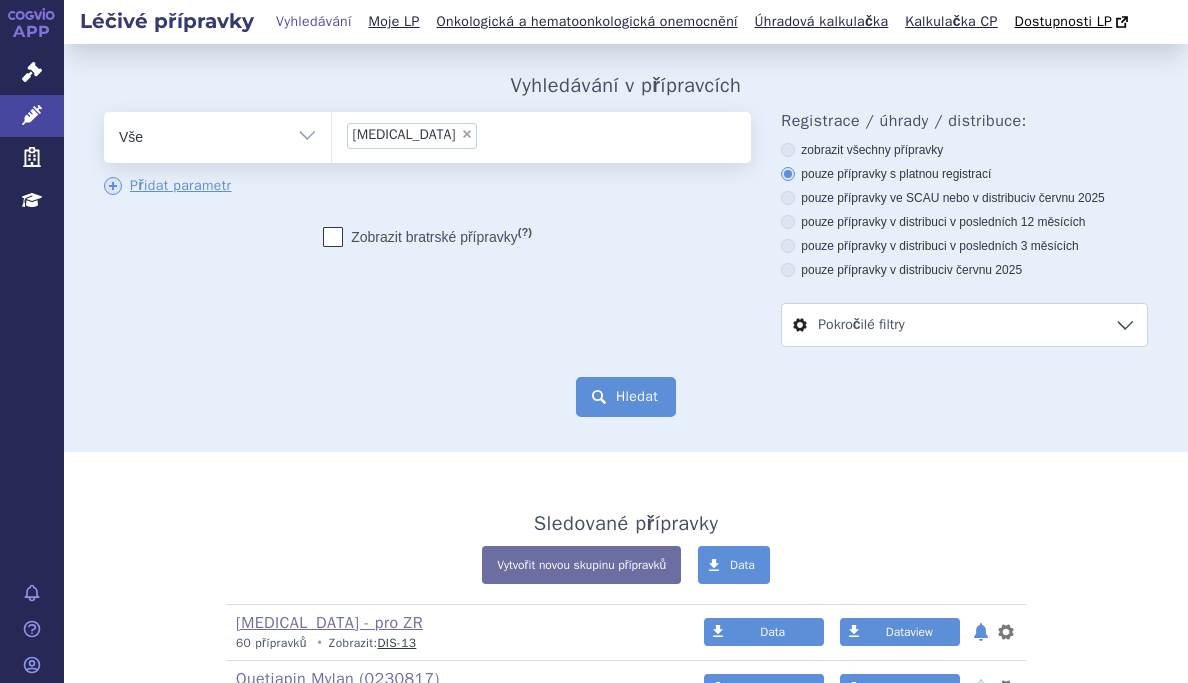 click on "Hledat" at bounding box center (626, 397) 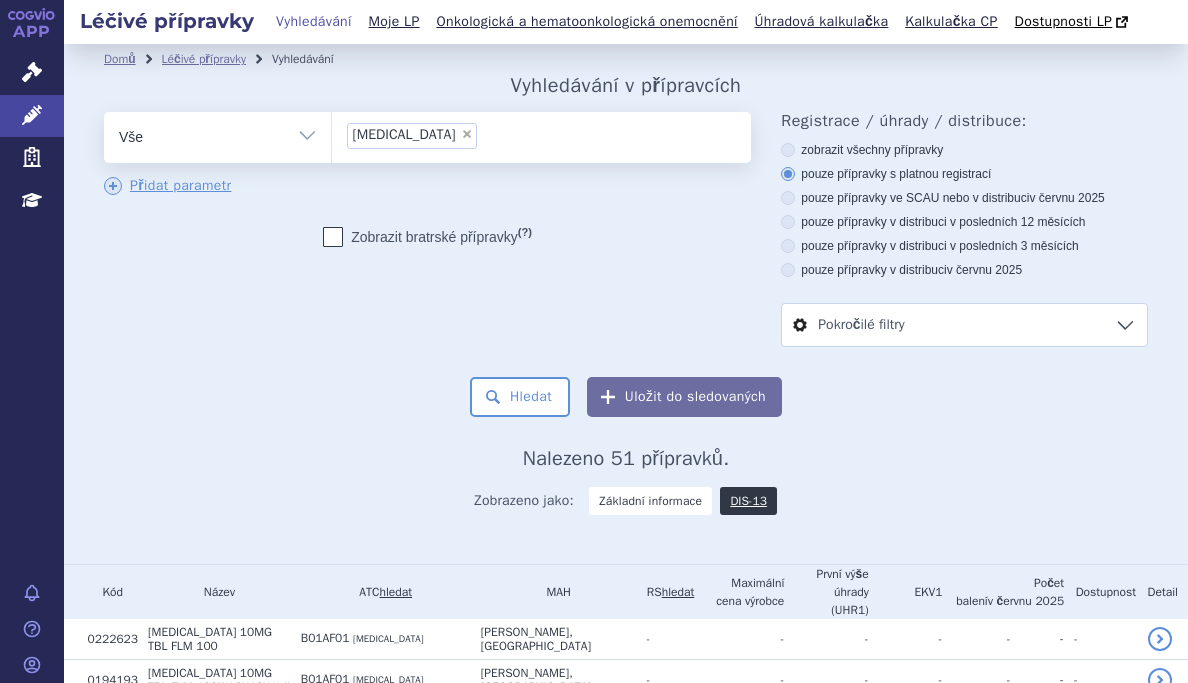 scroll, scrollTop: 0, scrollLeft: 0, axis: both 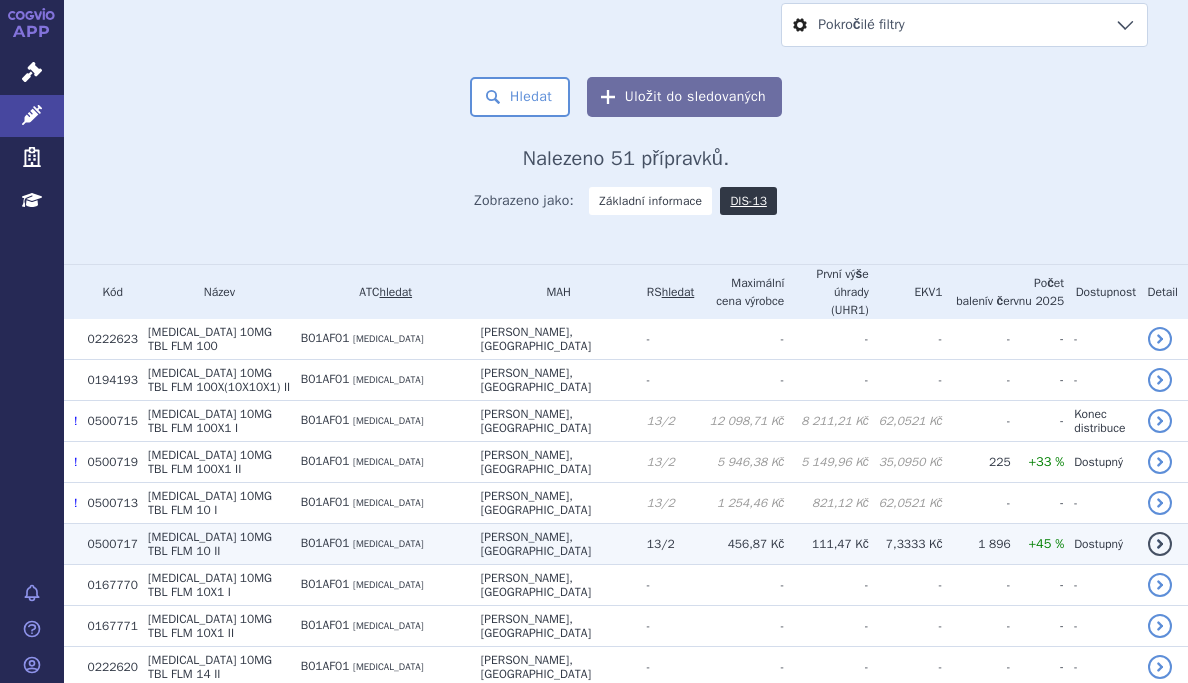 click on "RIVAROXABAN" at bounding box center (388, 544) 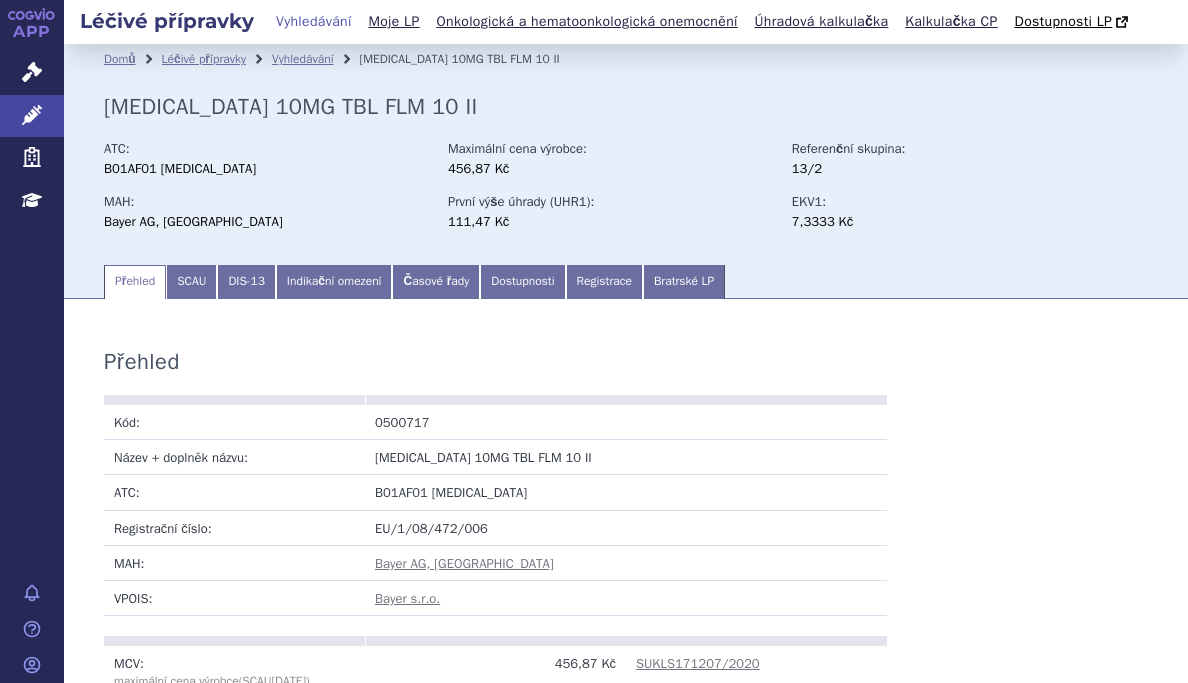 scroll, scrollTop: 0, scrollLeft: 0, axis: both 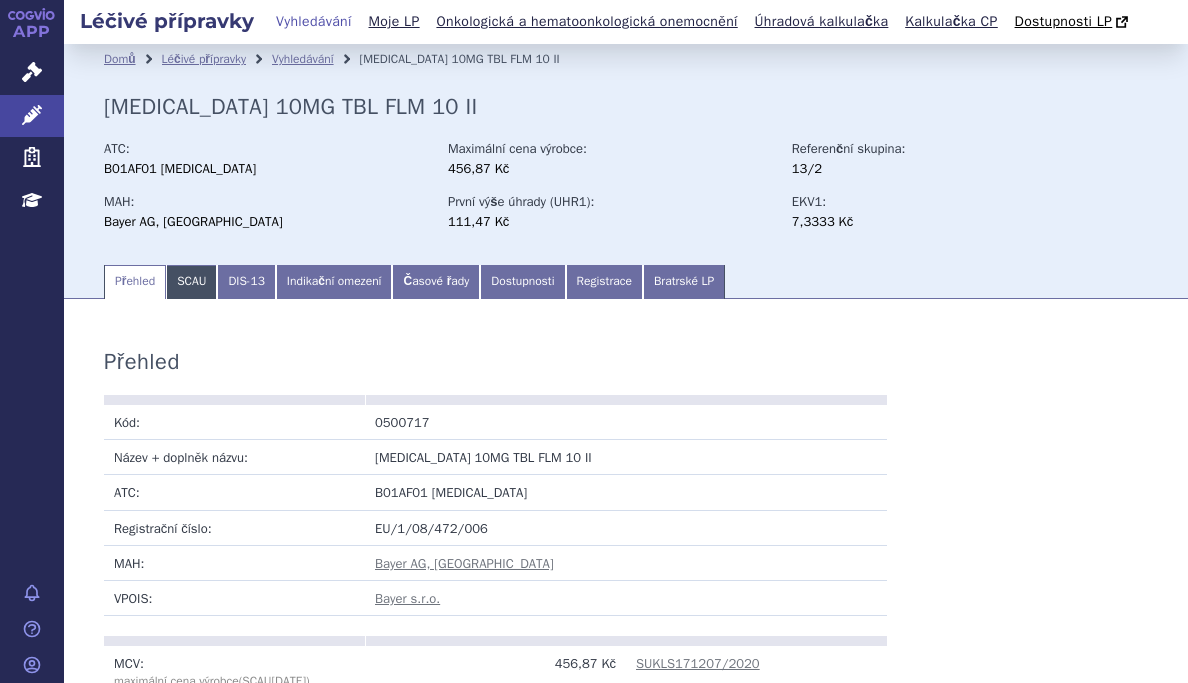 click on "SCAU" at bounding box center [191, 282] 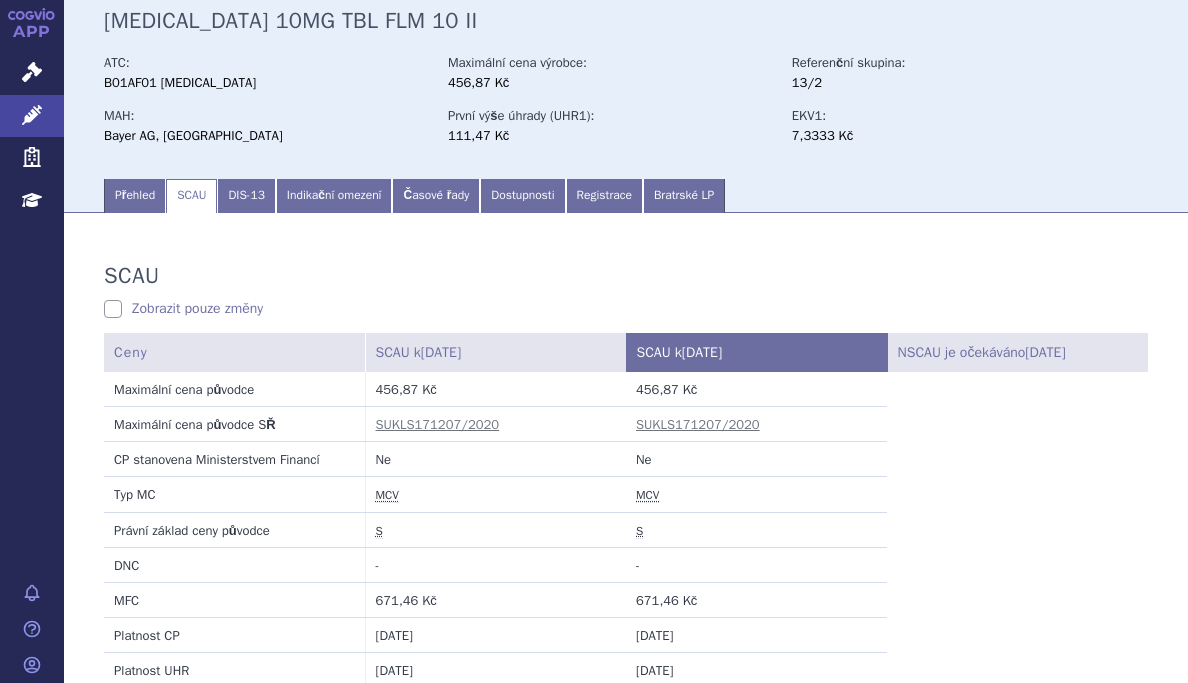 scroll, scrollTop: 0, scrollLeft: 0, axis: both 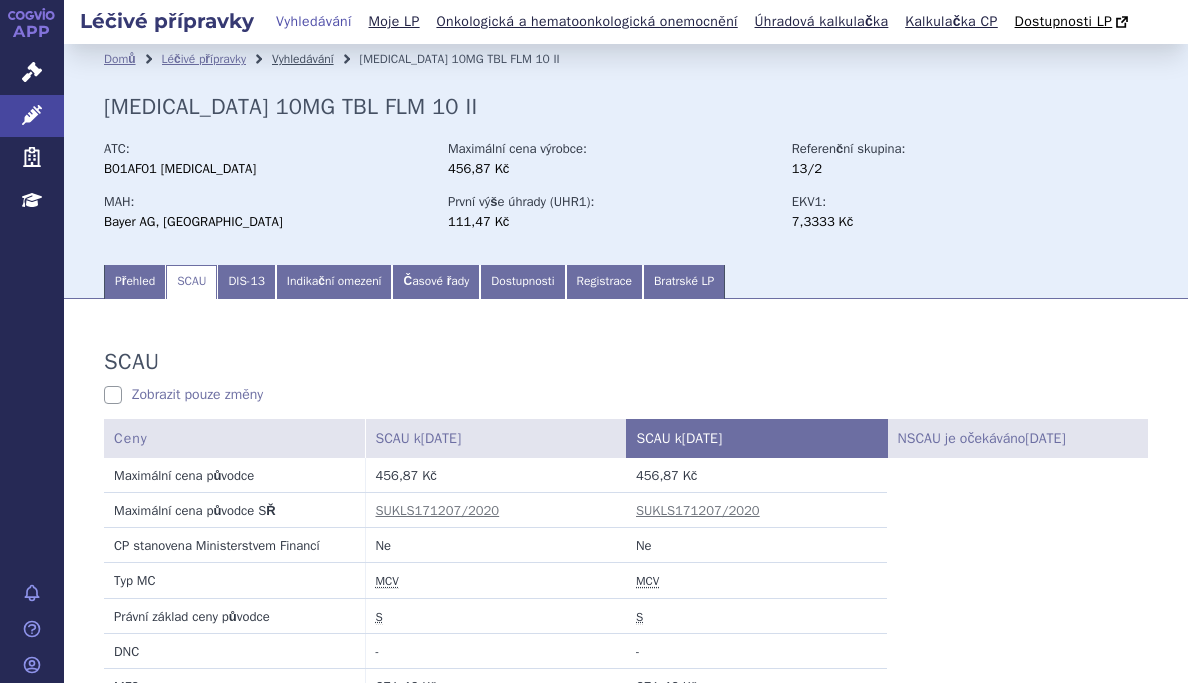 click on "Vyhledávání" at bounding box center (303, 59) 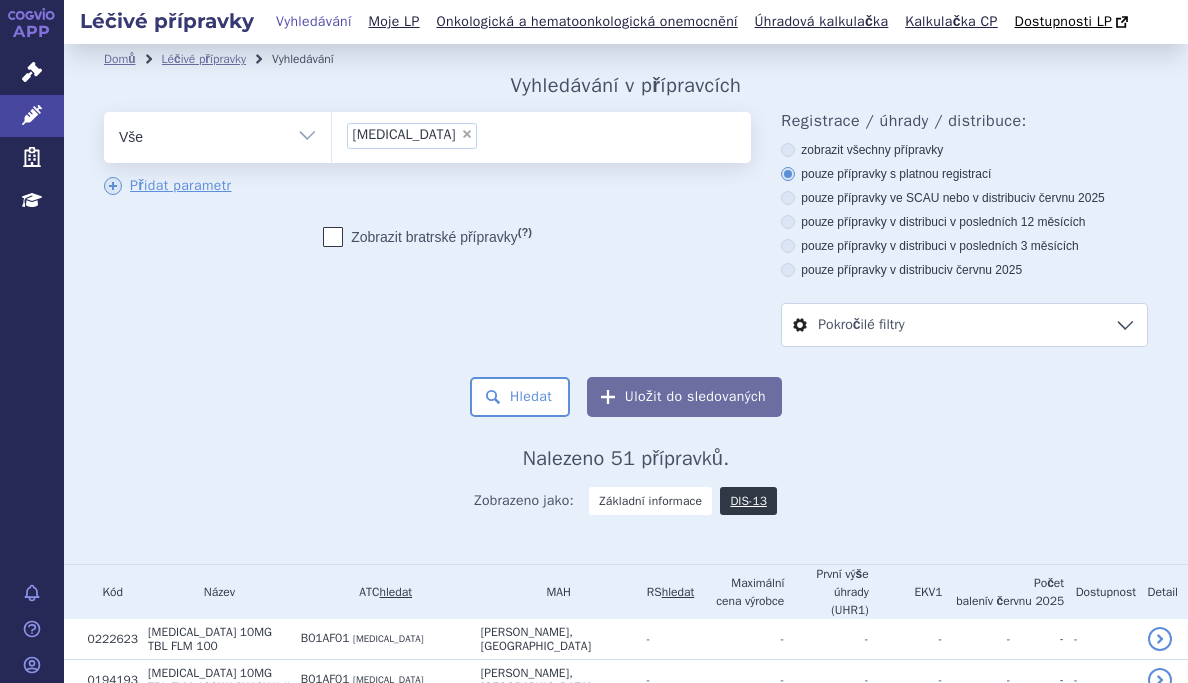 scroll, scrollTop: 0, scrollLeft: 0, axis: both 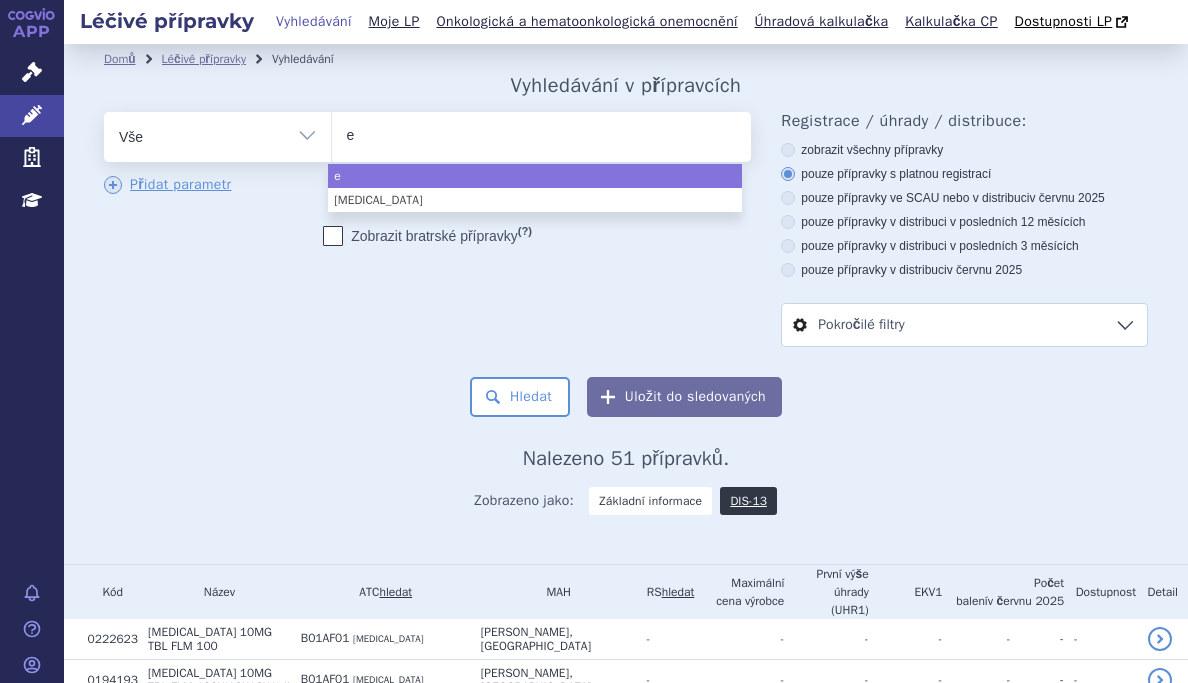 type on "ef" 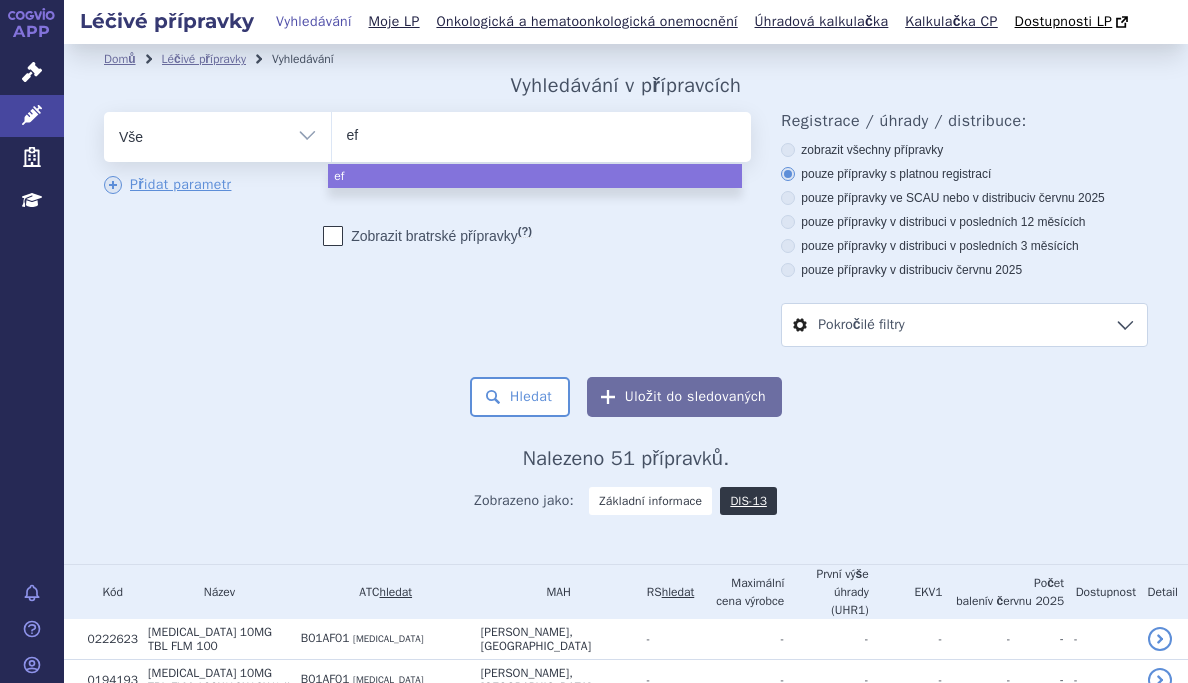 type on "efl" 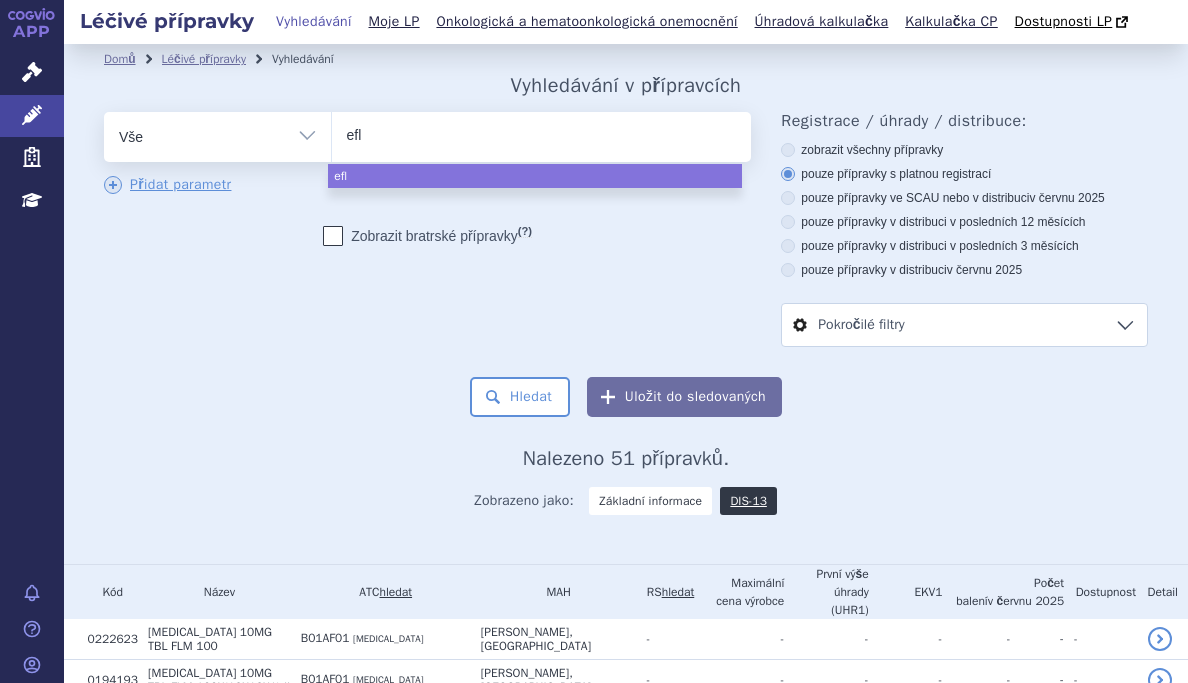 type on "eflu" 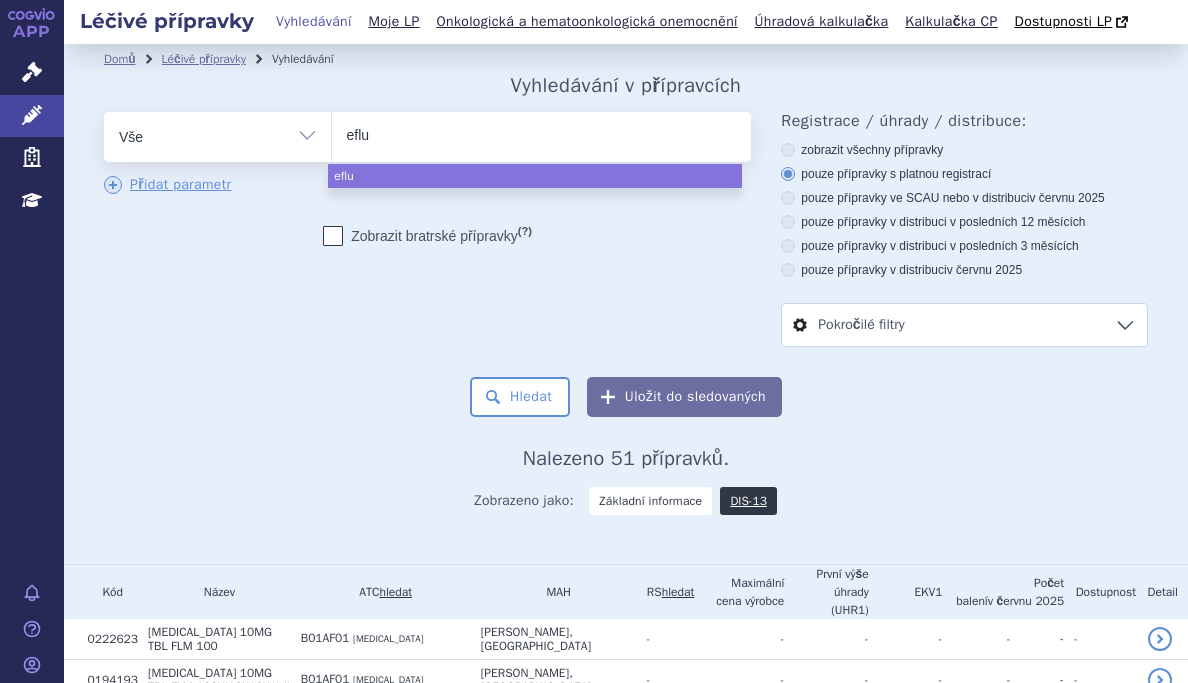 type on "eflue" 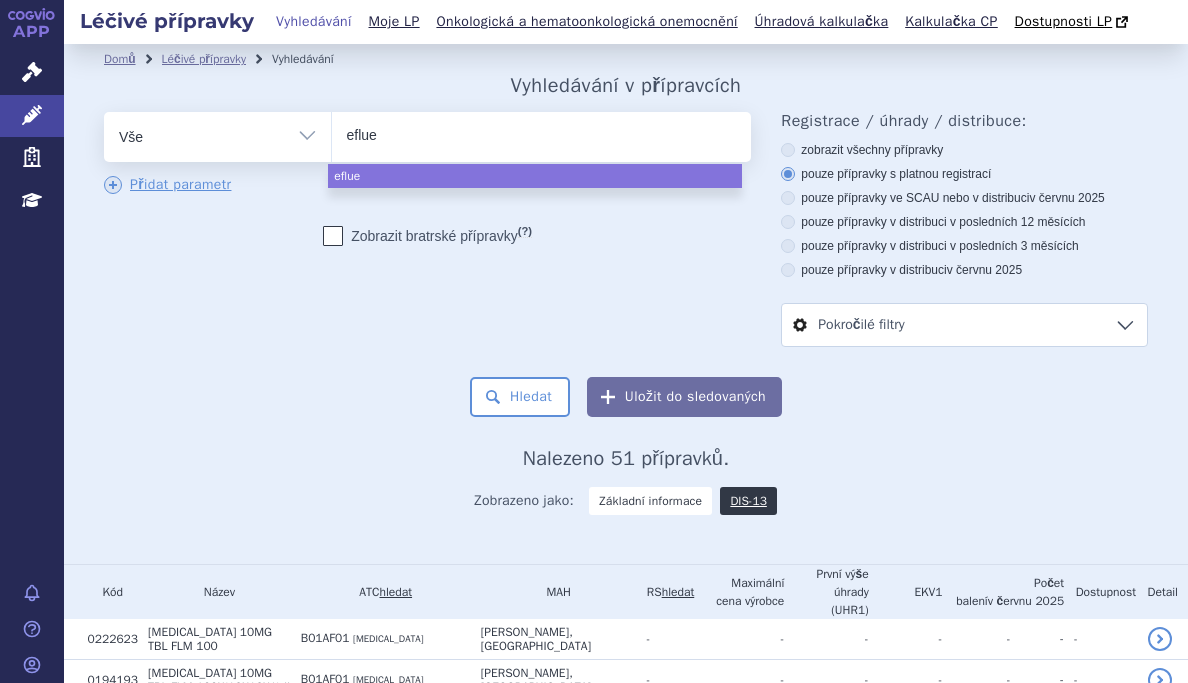 type on "efluel" 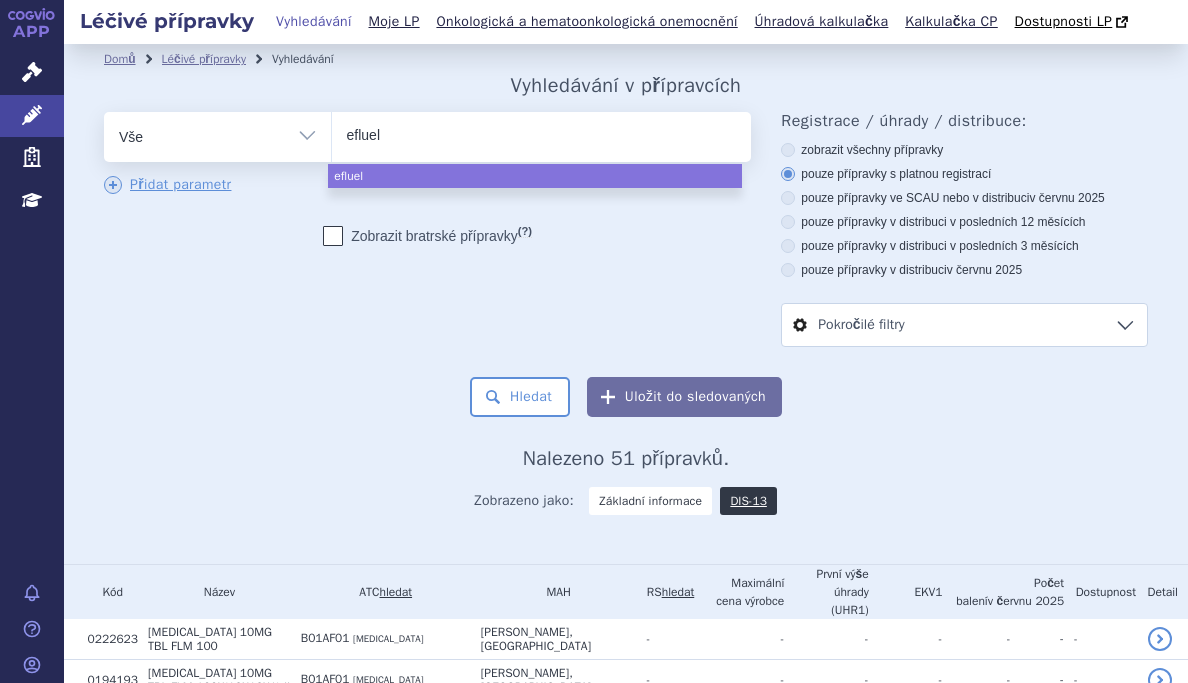 type on "efluelt" 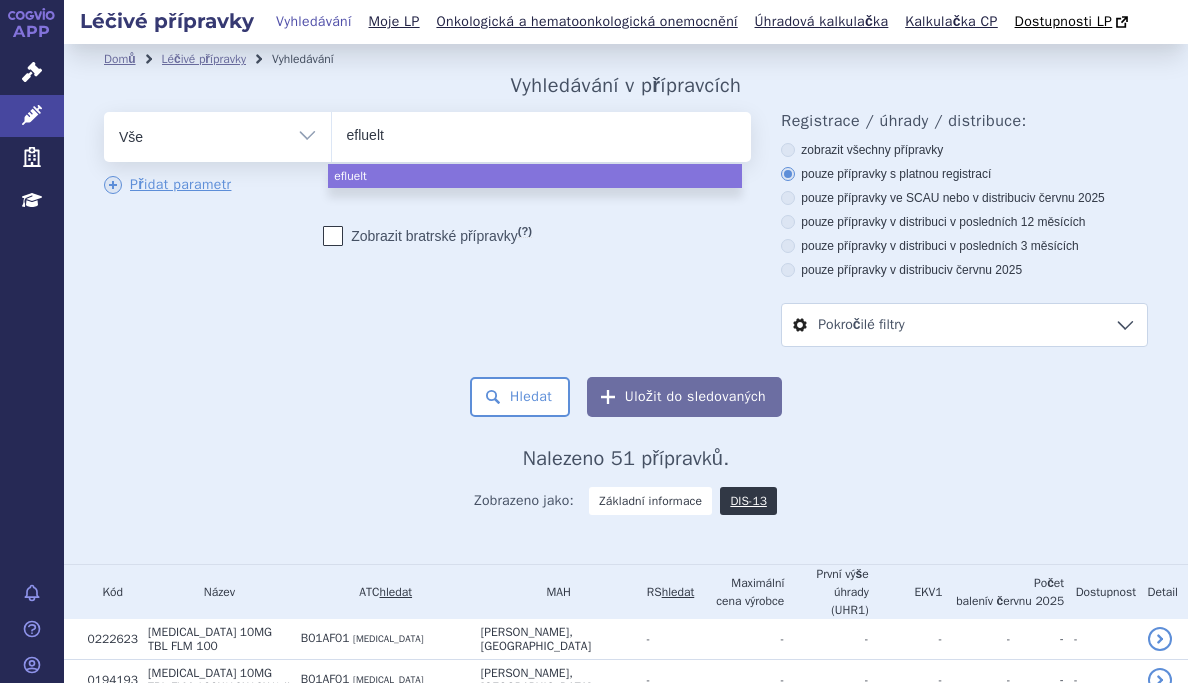 type on "efluel" 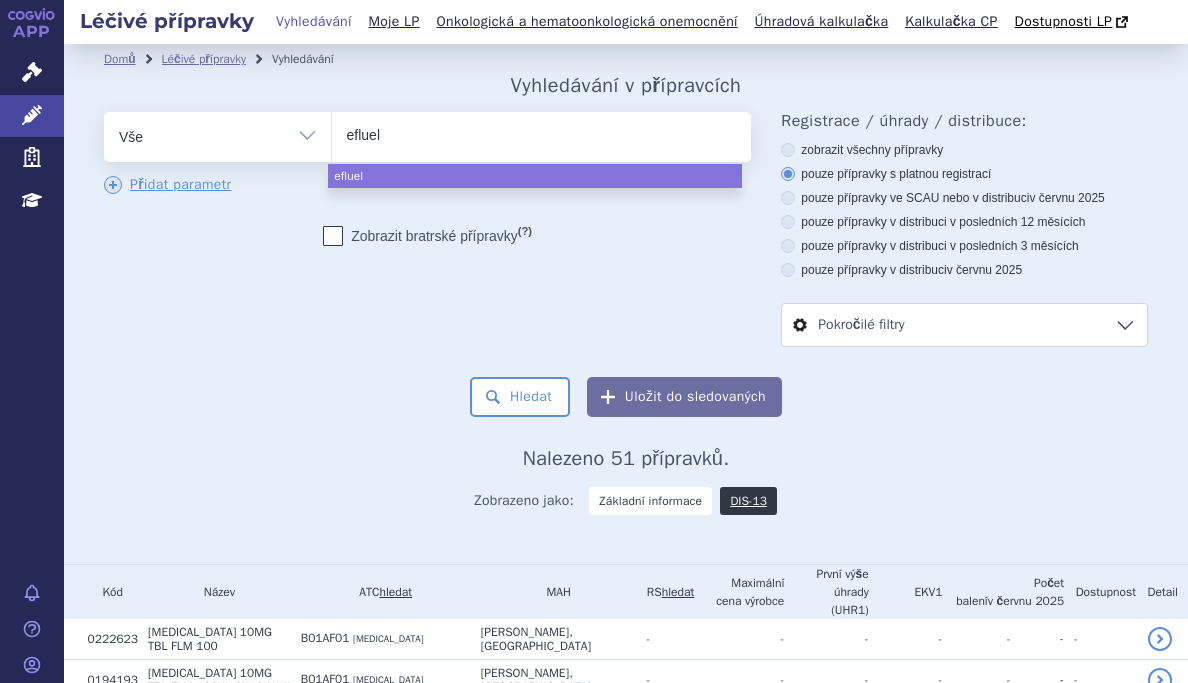 type on "eflueld" 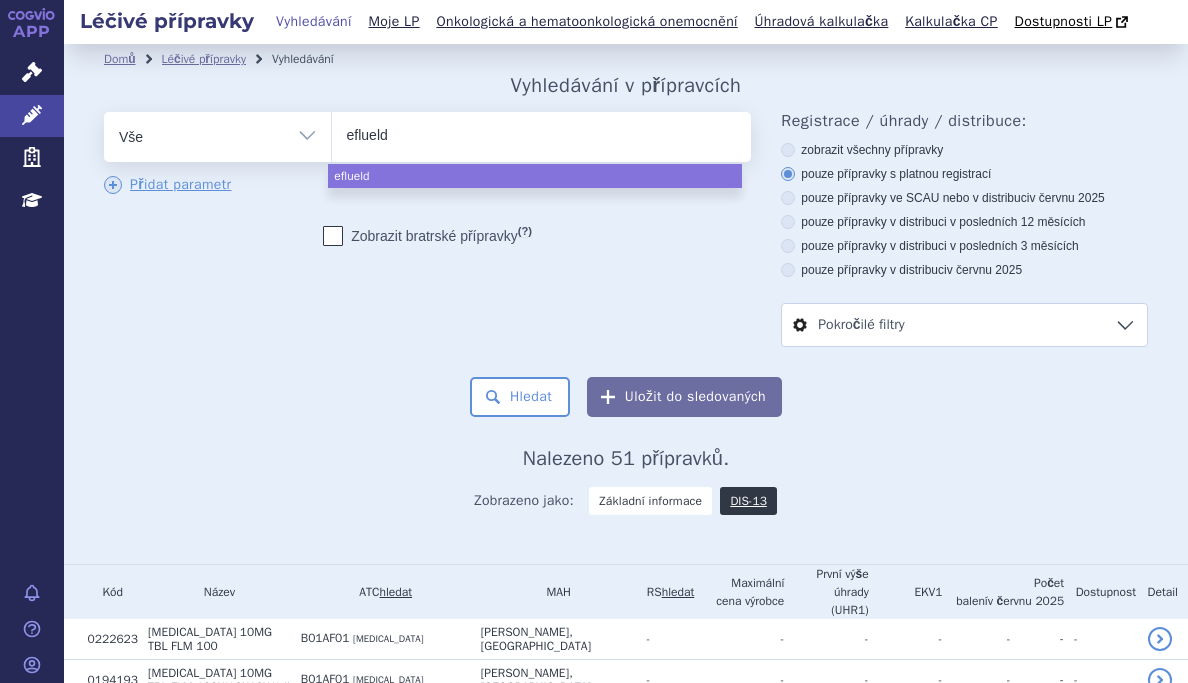 type on "efluelda" 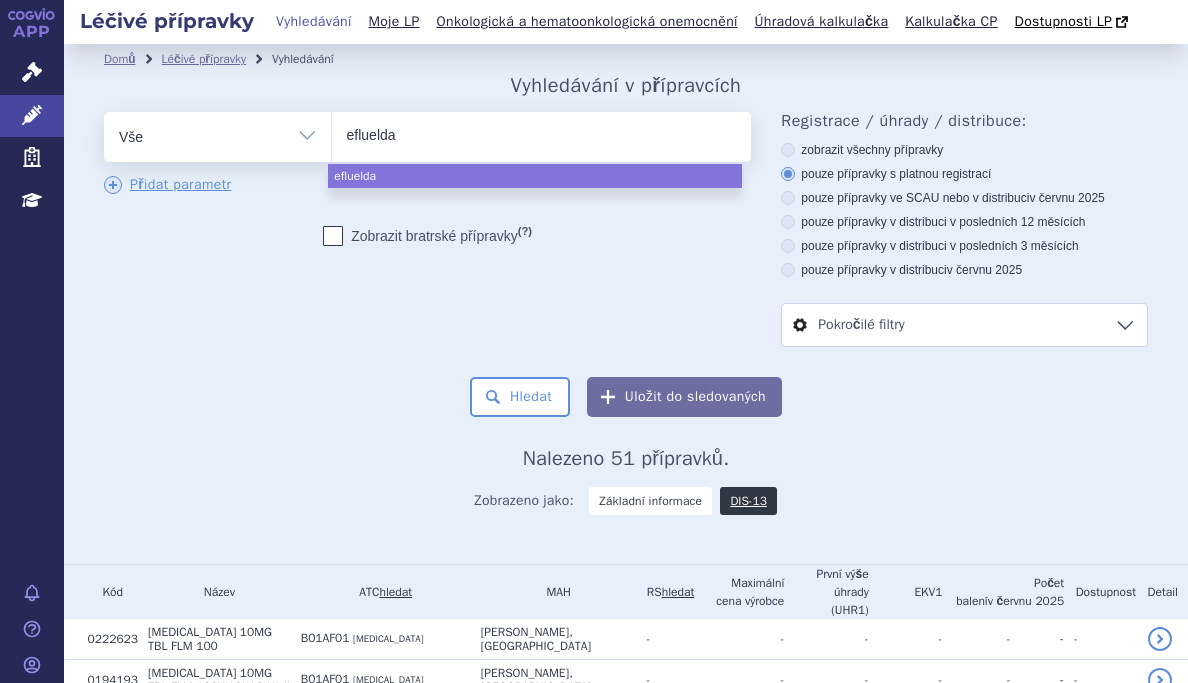 select on "efluelda" 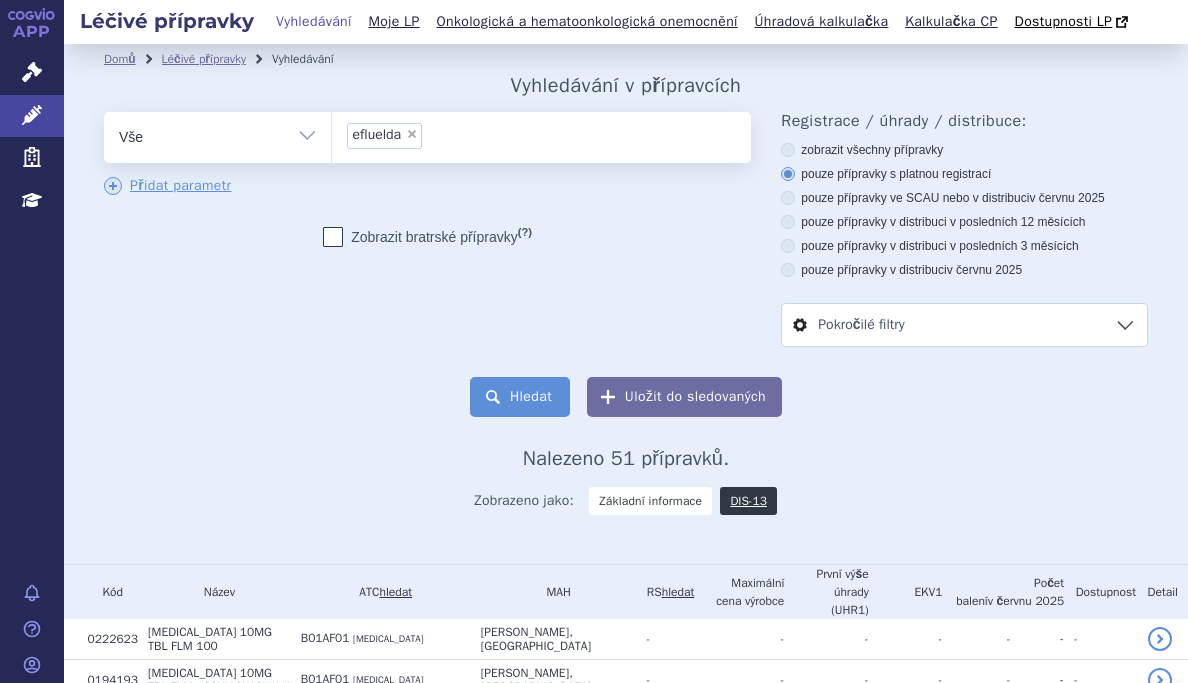 click on "Hledat" at bounding box center (520, 397) 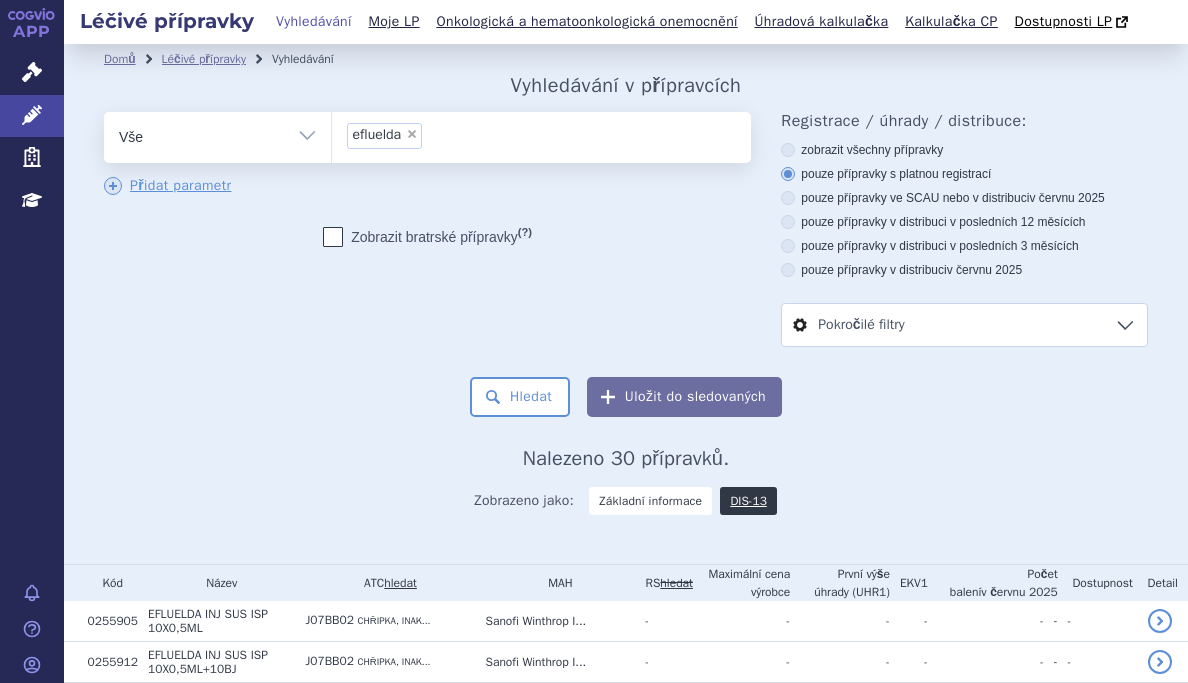 scroll, scrollTop: 0, scrollLeft: 0, axis: both 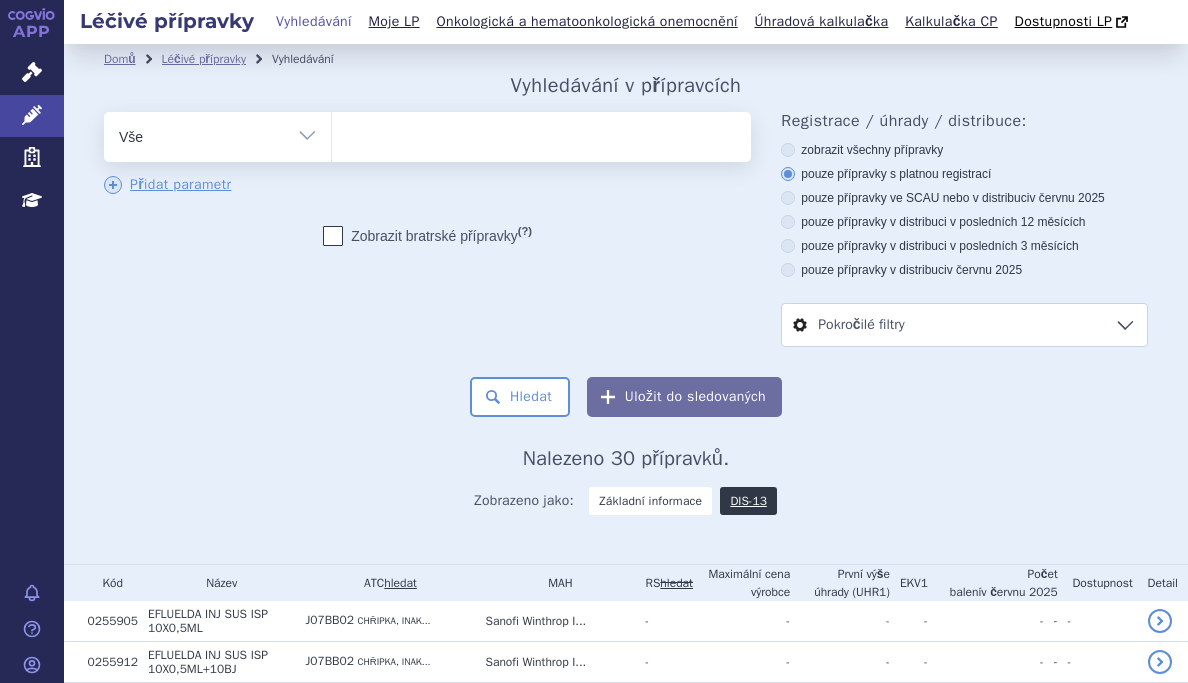 click at bounding box center (539, 133) 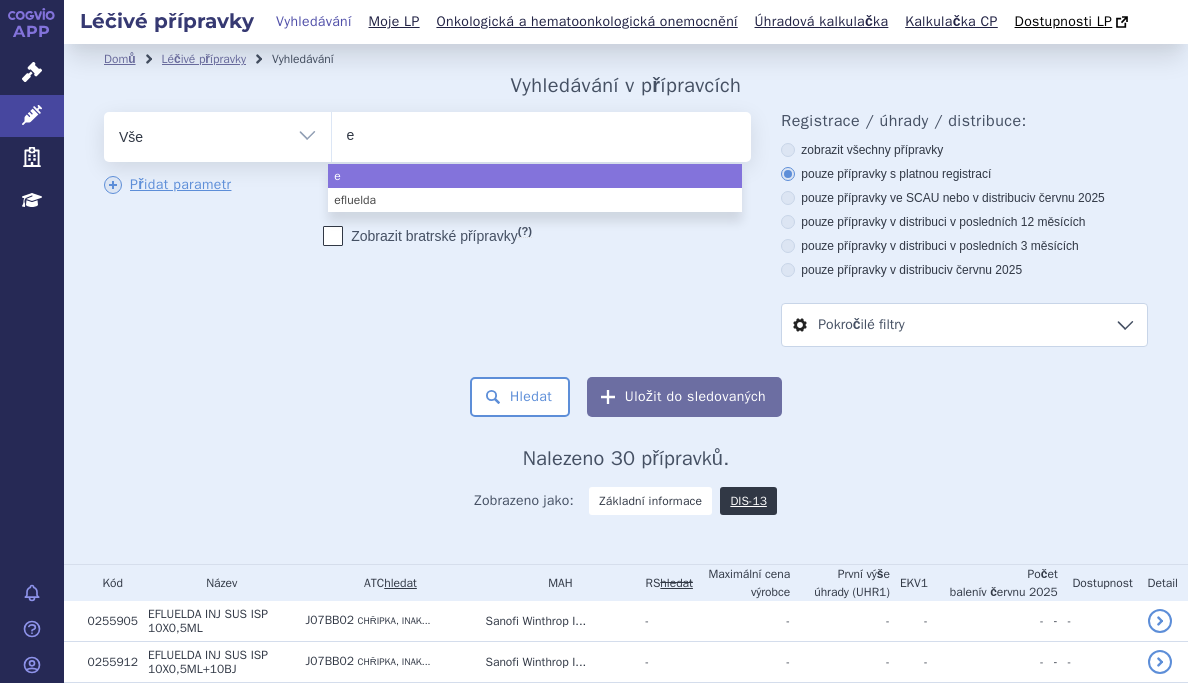 type on "ef" 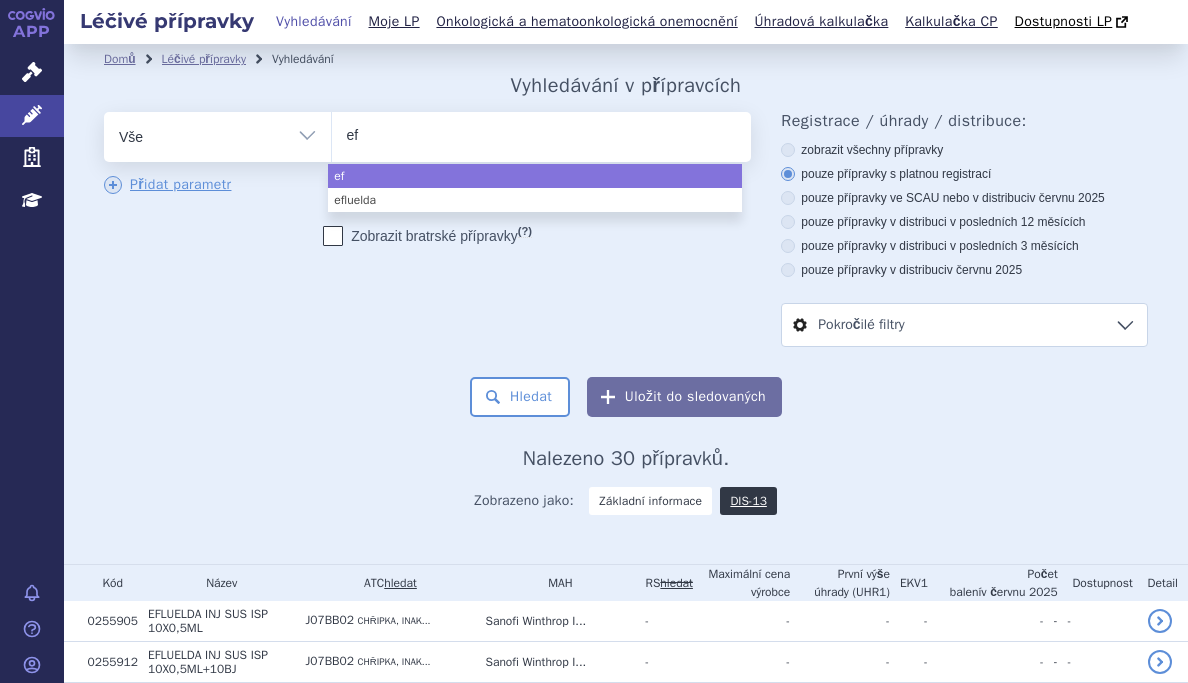 type on "efl" 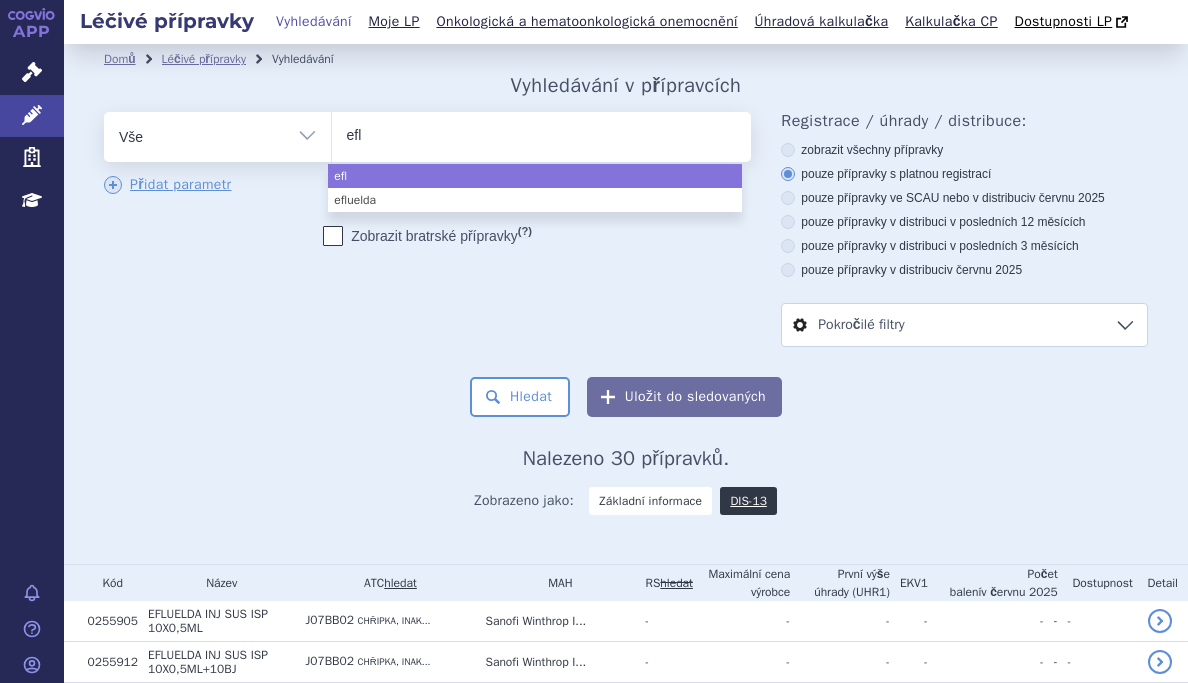type on "eflu" 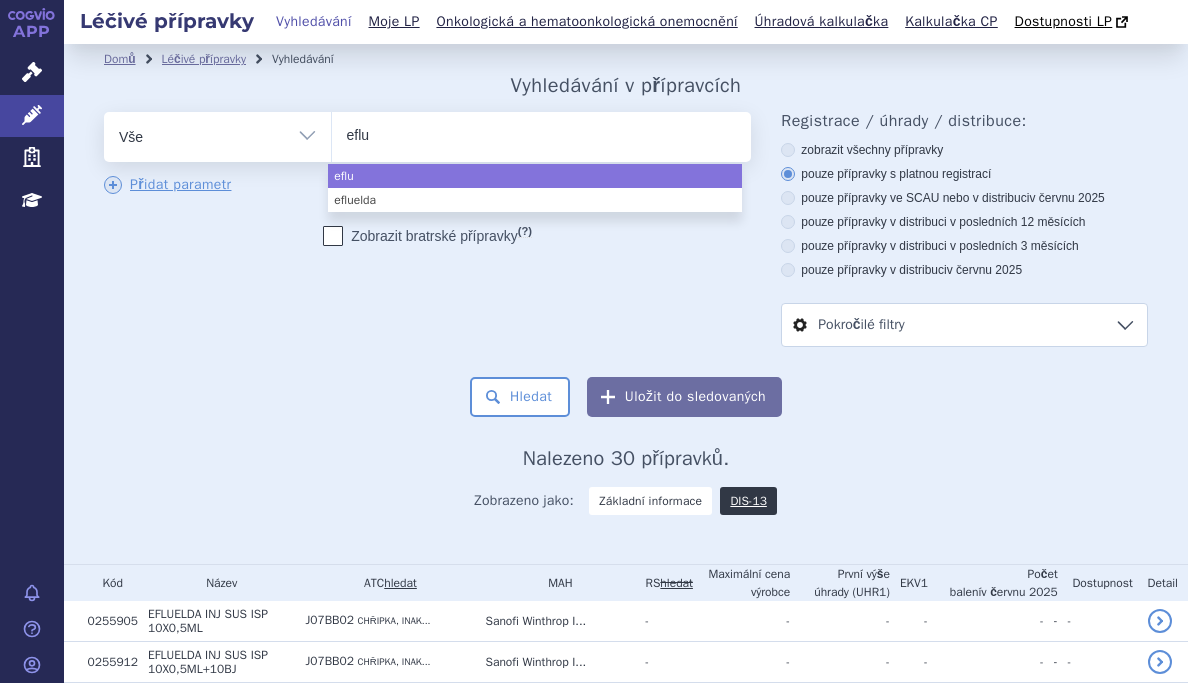 type on "eflue" 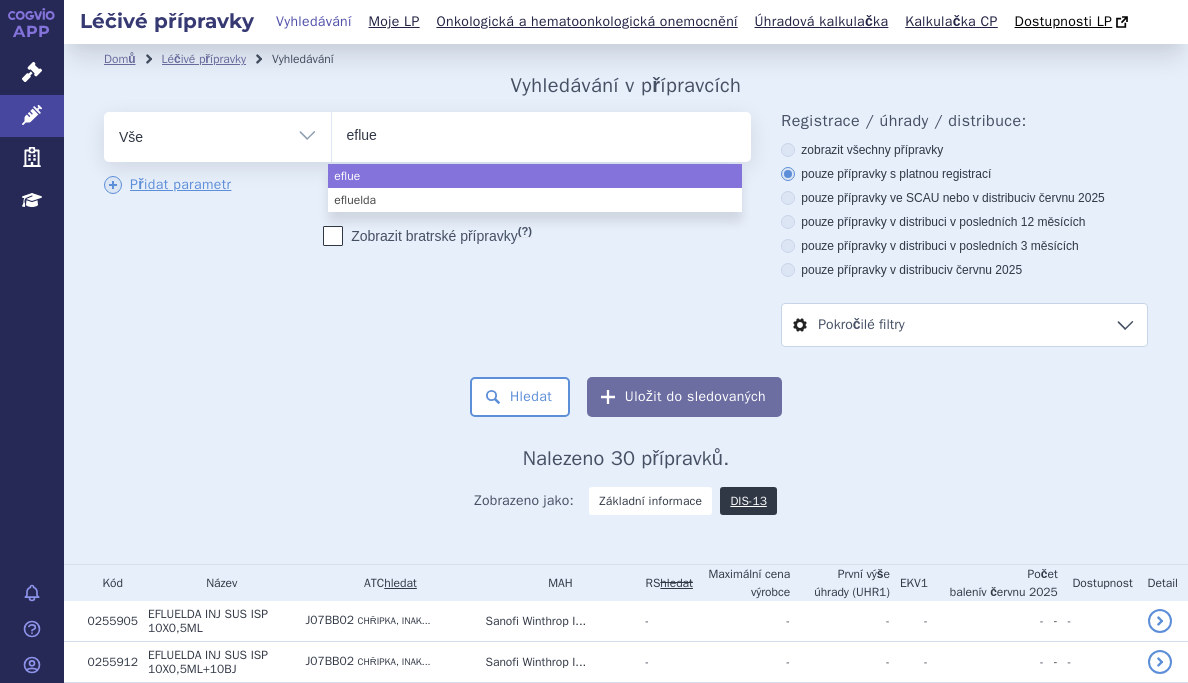type on "efluel" 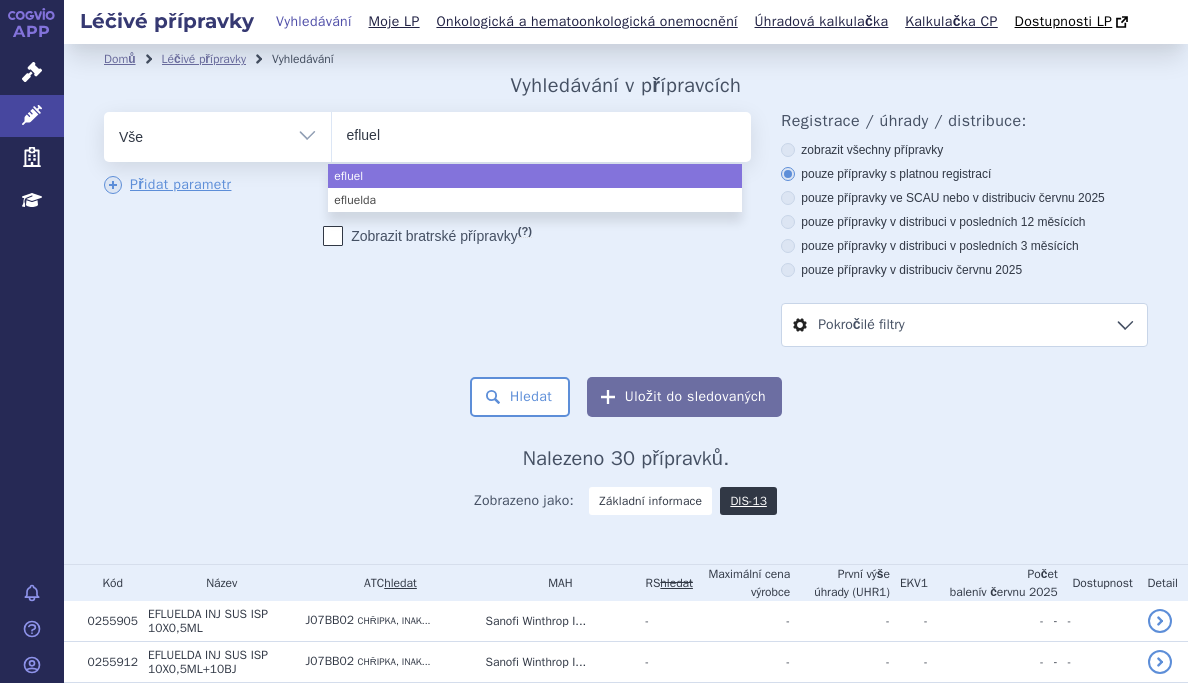 type on "eflueld" 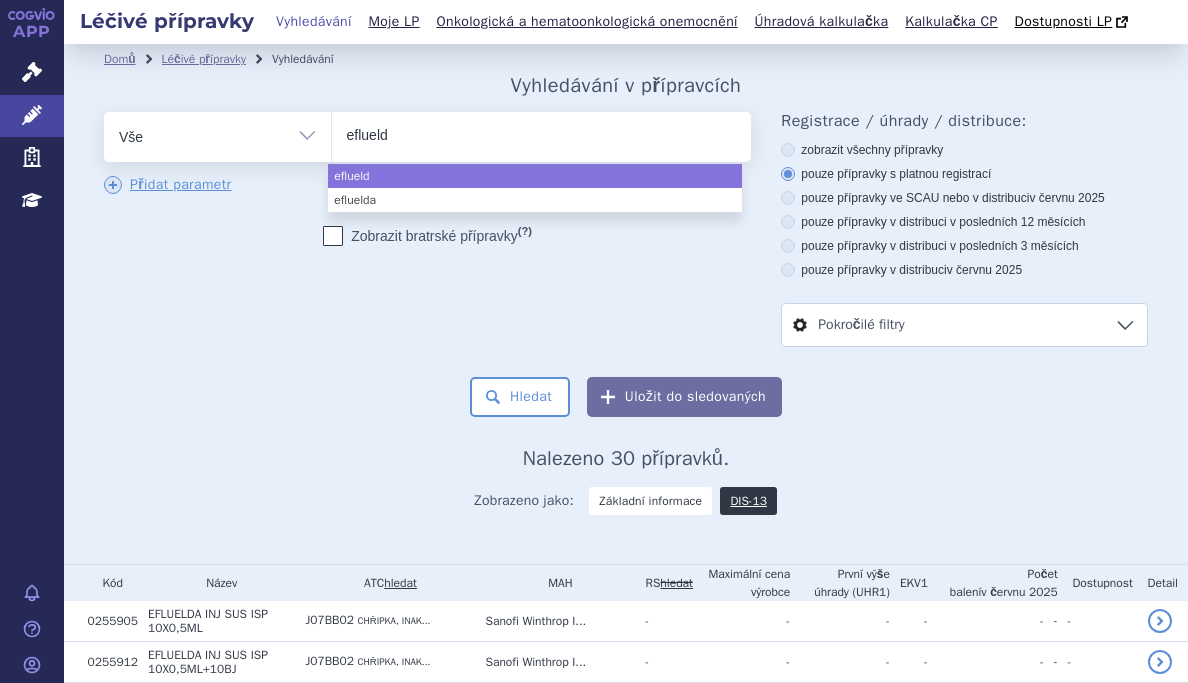 type on "efluelda" 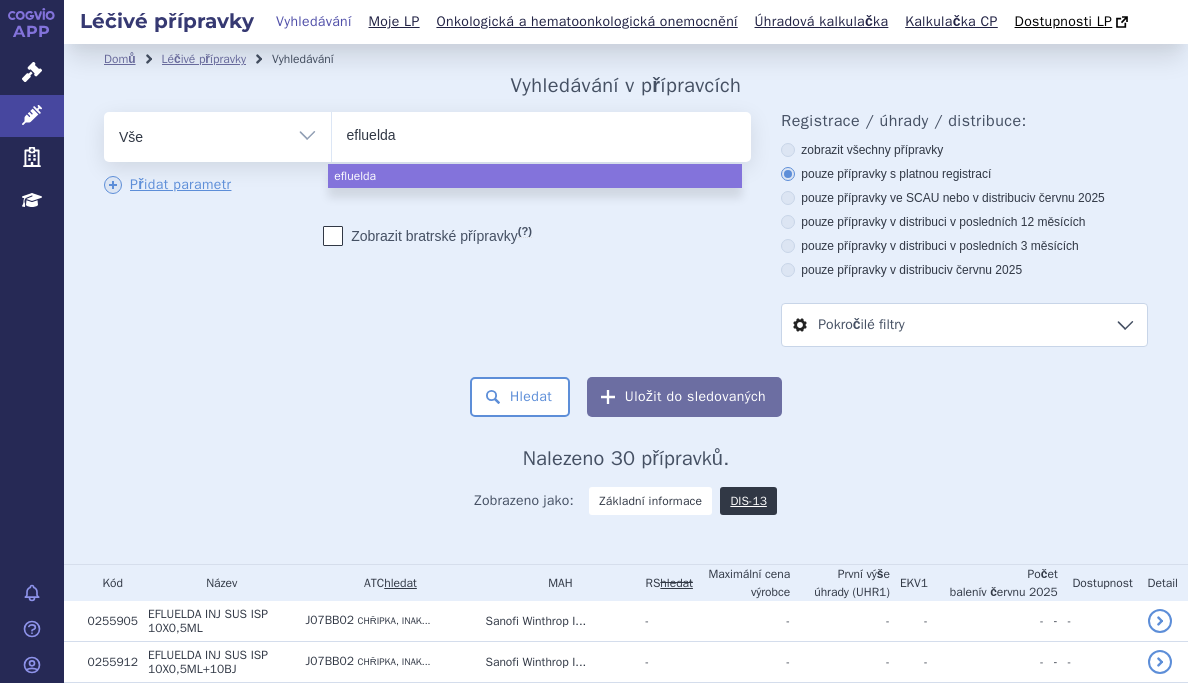 select on "efluelda" 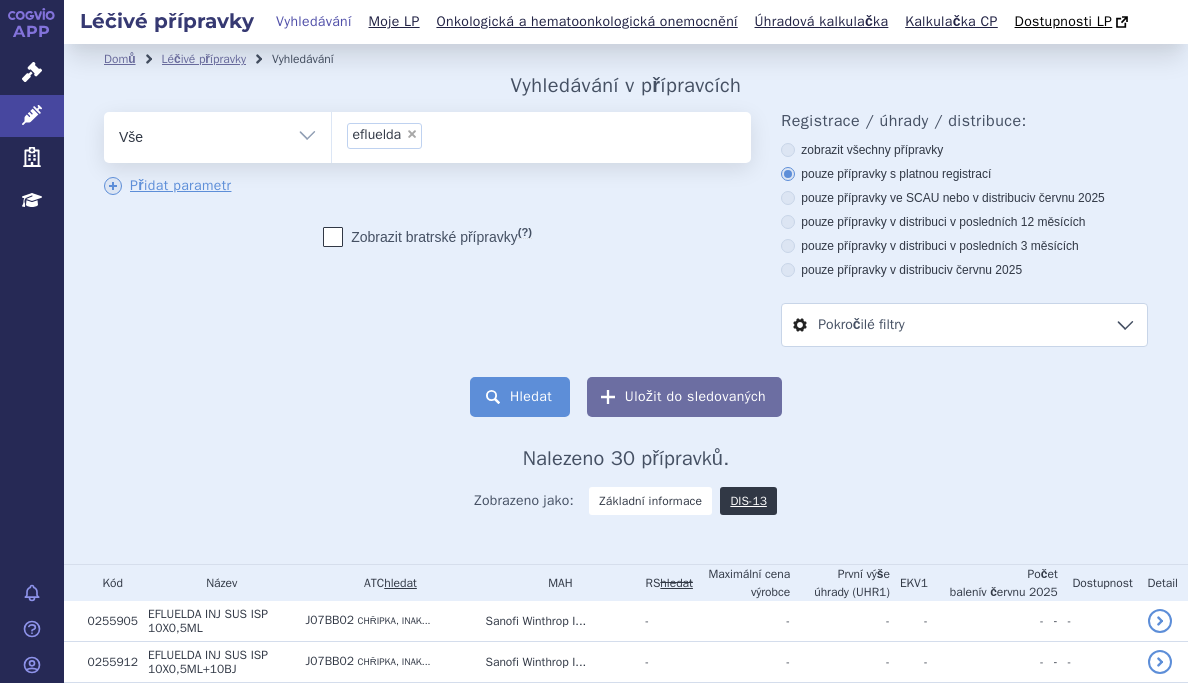 click on "Hledat" at bounding box center (520, 397) 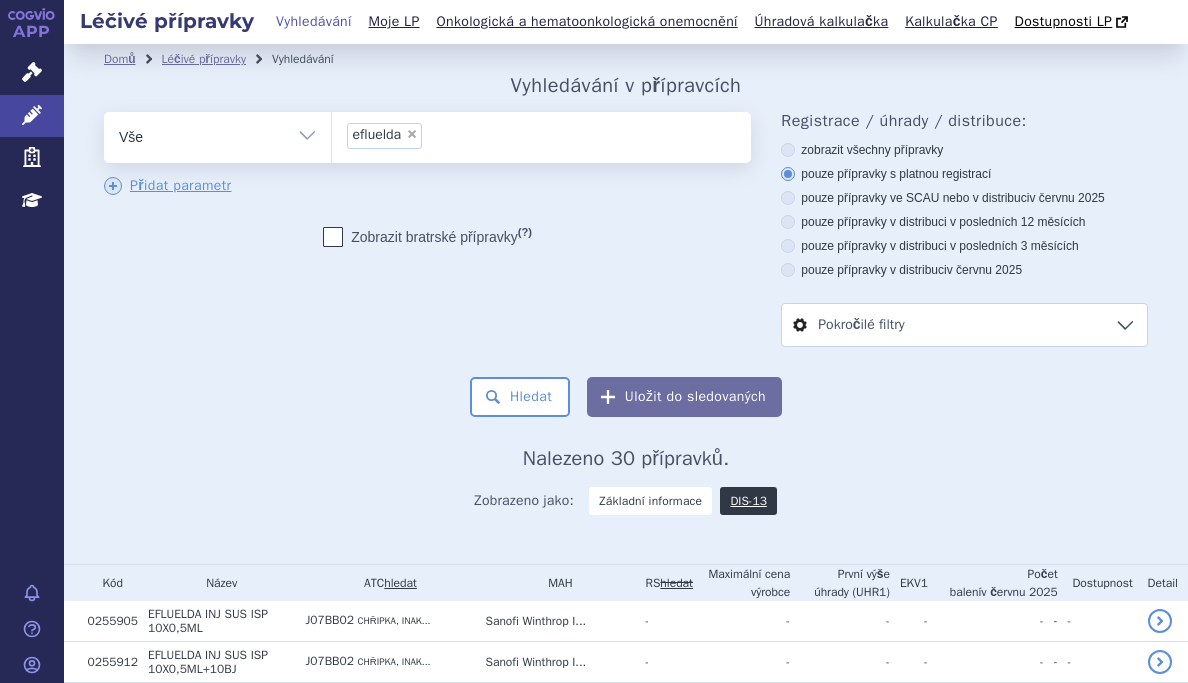scroll, scrollTop: 0, scrollLeft: 0, axis: both 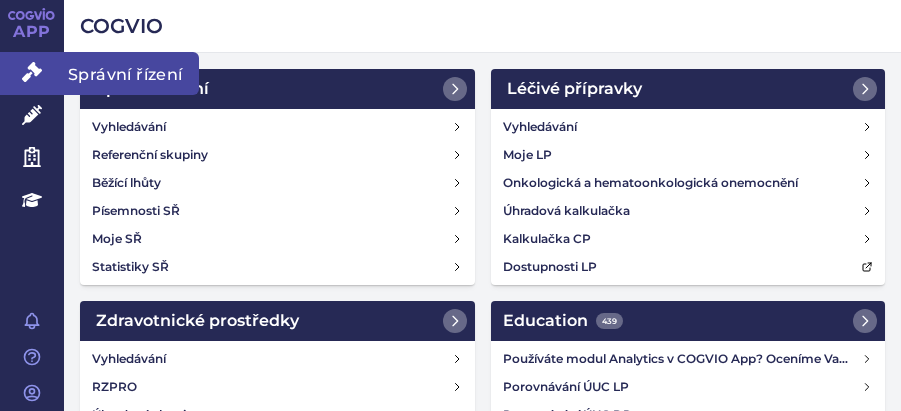 click on "Správní řízení" at bounding box center (32, 73) 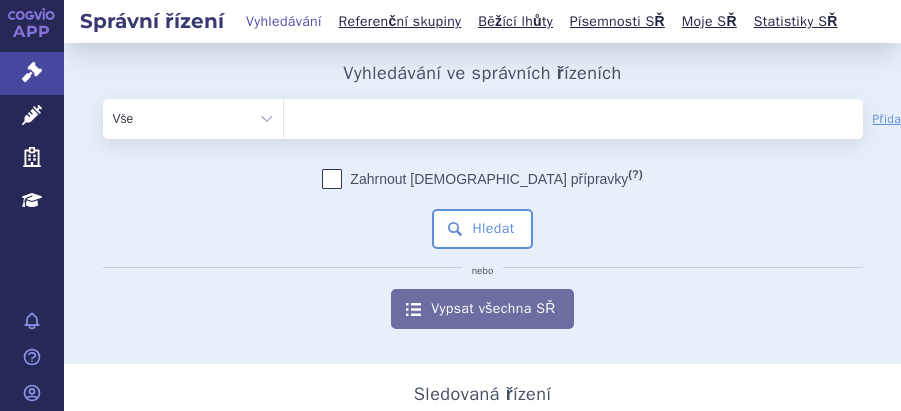 scroll, scrollTop: 0, scrollLeft: 0, axis: both 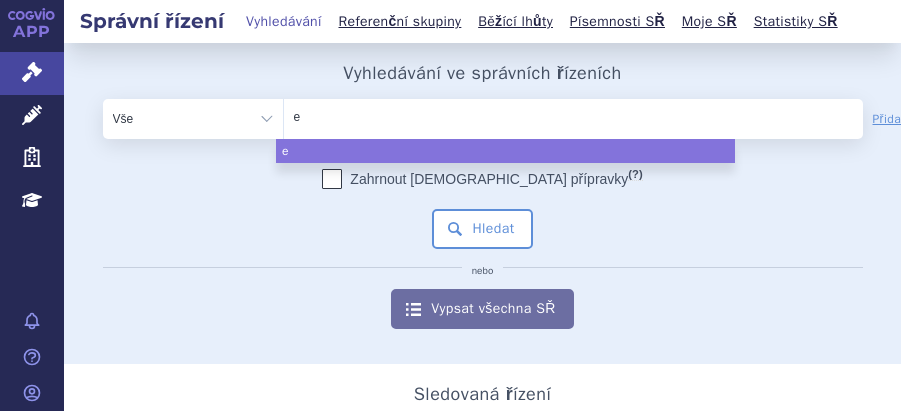 type on "ef" 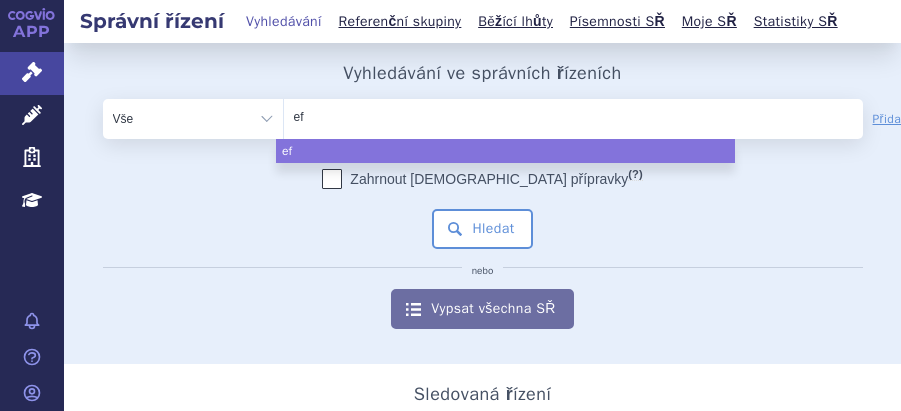 type on "efl" 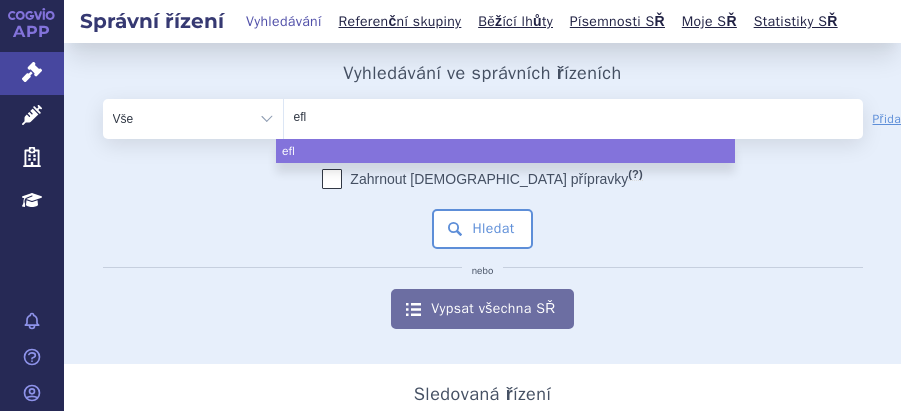type on "eflu" 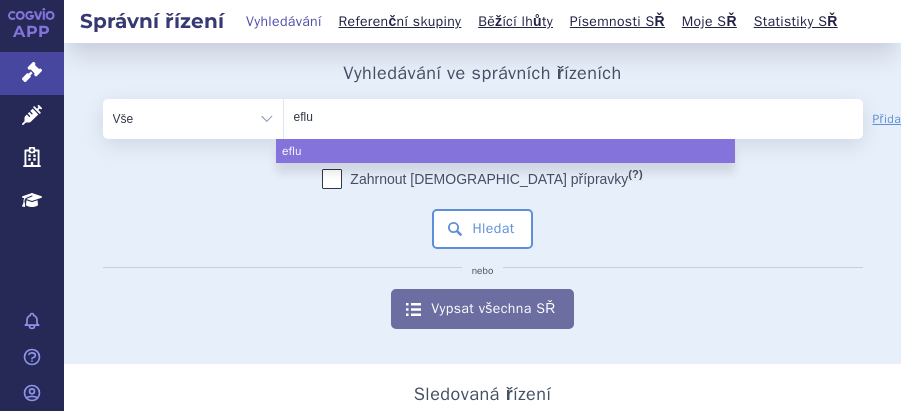 type on "eflue" 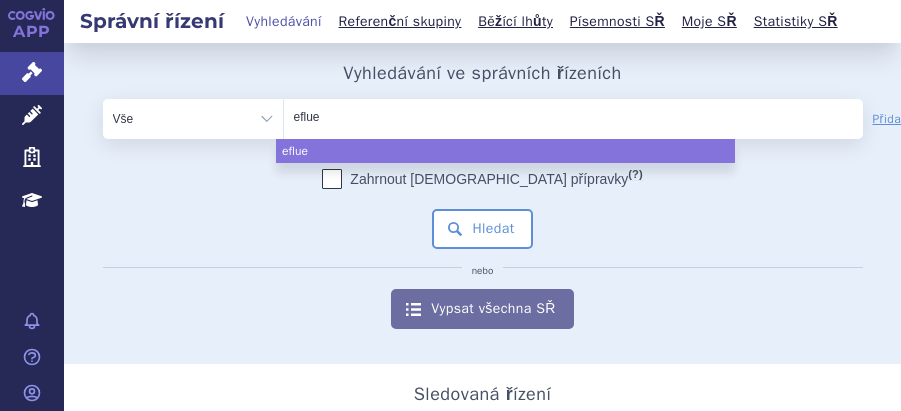 type on "efluel" 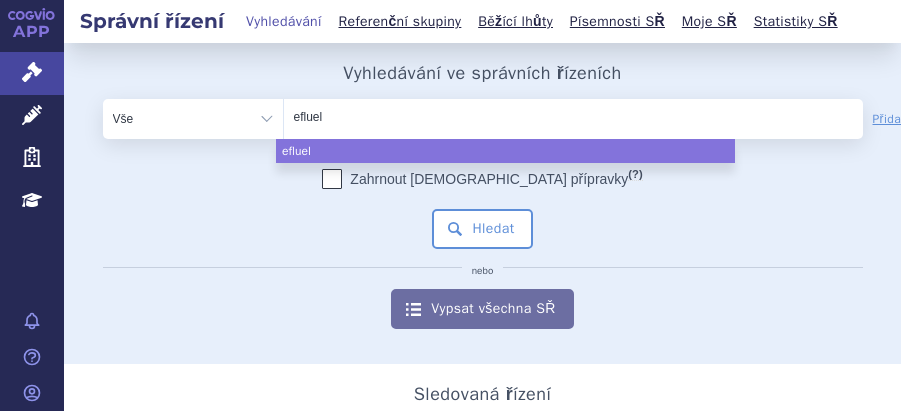 type on "eflueld" 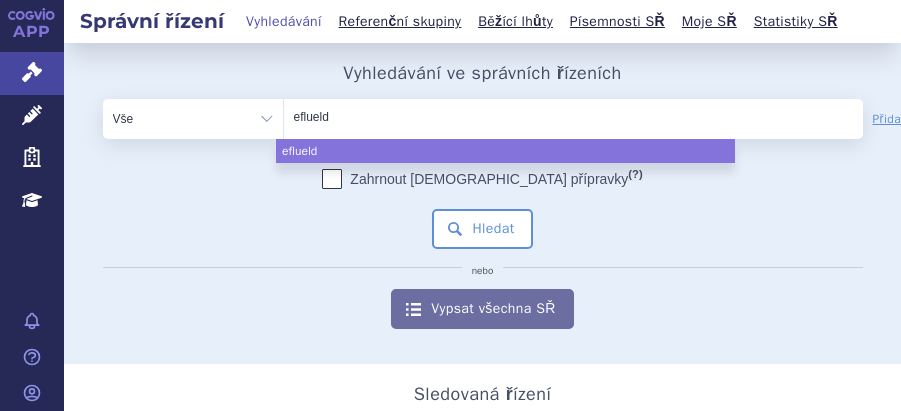 type on "efluelda" 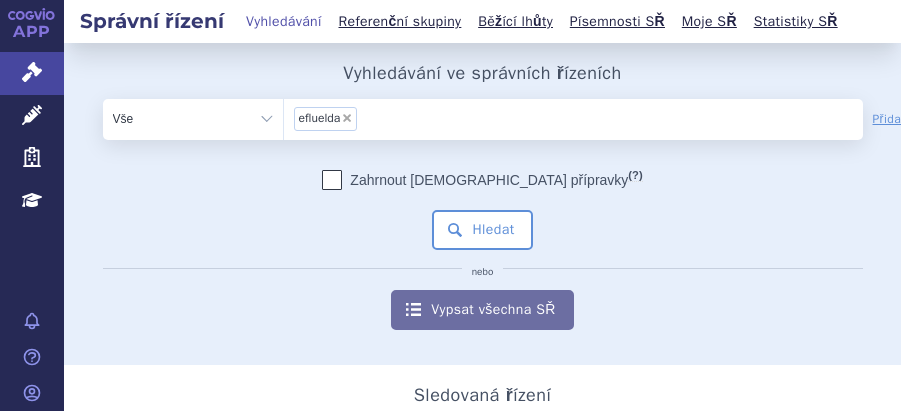 select on "efluelda" 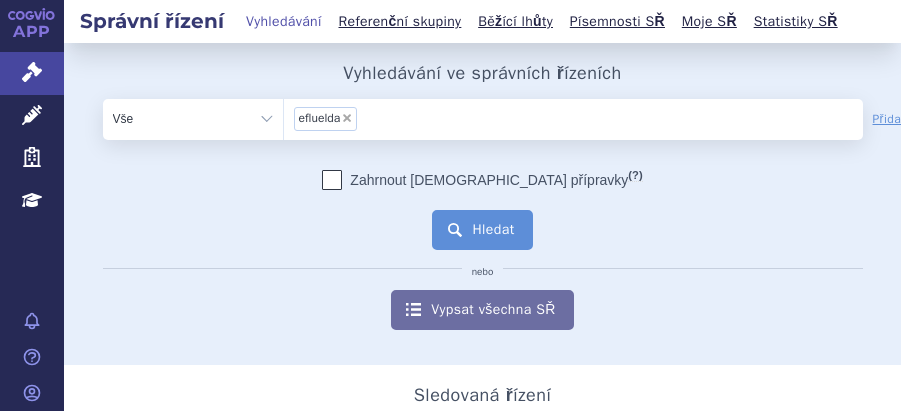 click on "Hledat" at bounding box center (482, 230) 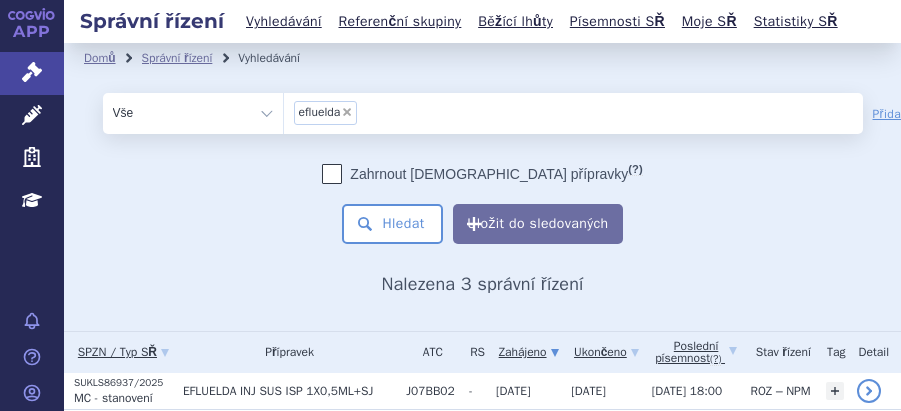 scroll, scrollTop: 0, scrollLeft: 0, axis: both 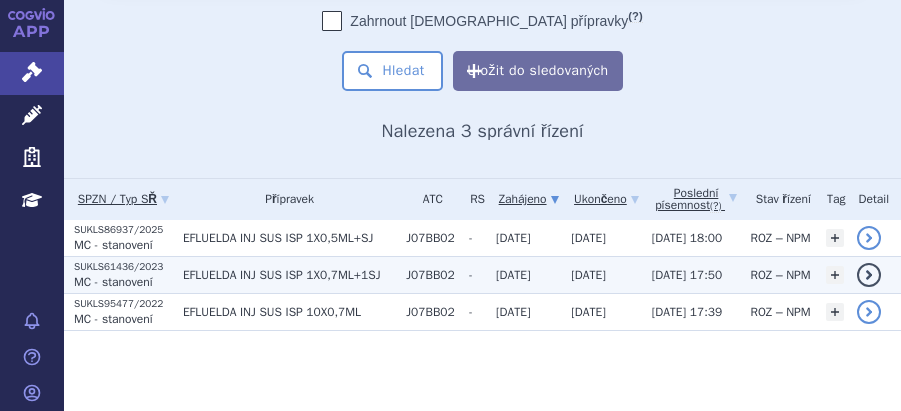 click on "EFLUELDA INJ SUS ISP 1X0,7ML+1SJ" at bounding box center [289, 275] 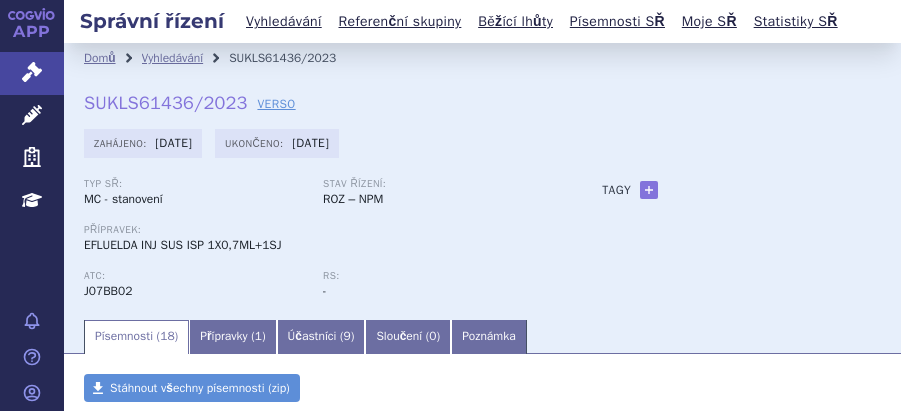 scroll, scrollTop: 0, scrollLeft: 0, axis: both 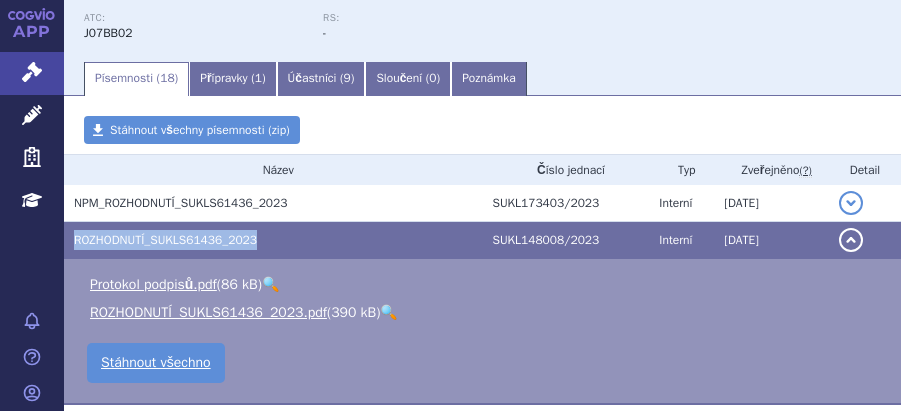 click on "ROZHODNUTÍ_SUKLS61436_2023" at bounding box center [165, 240] 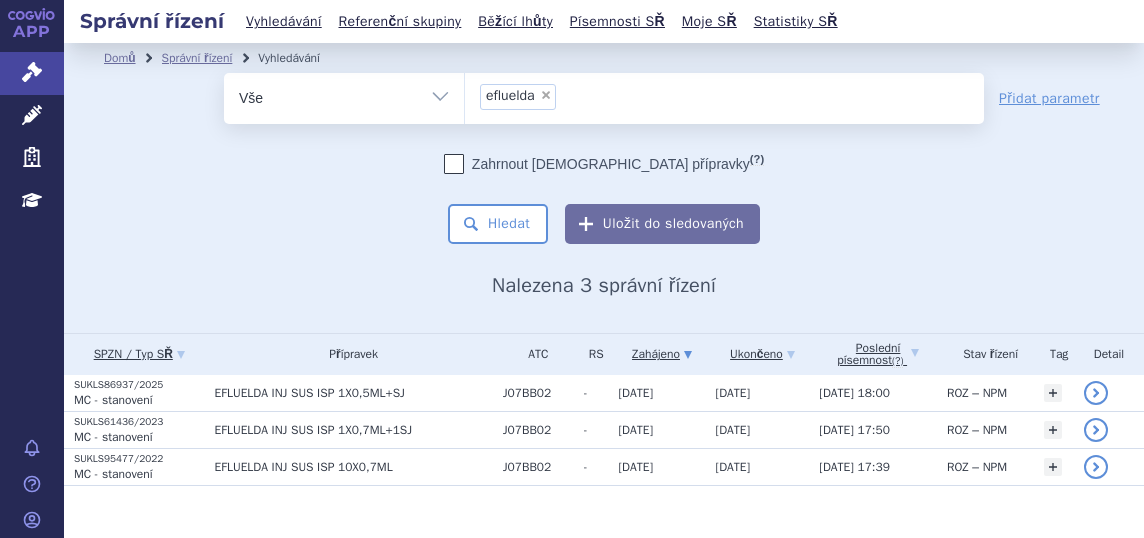 scroll, scrollTop: 0, scrollLeft: 0, axis: both 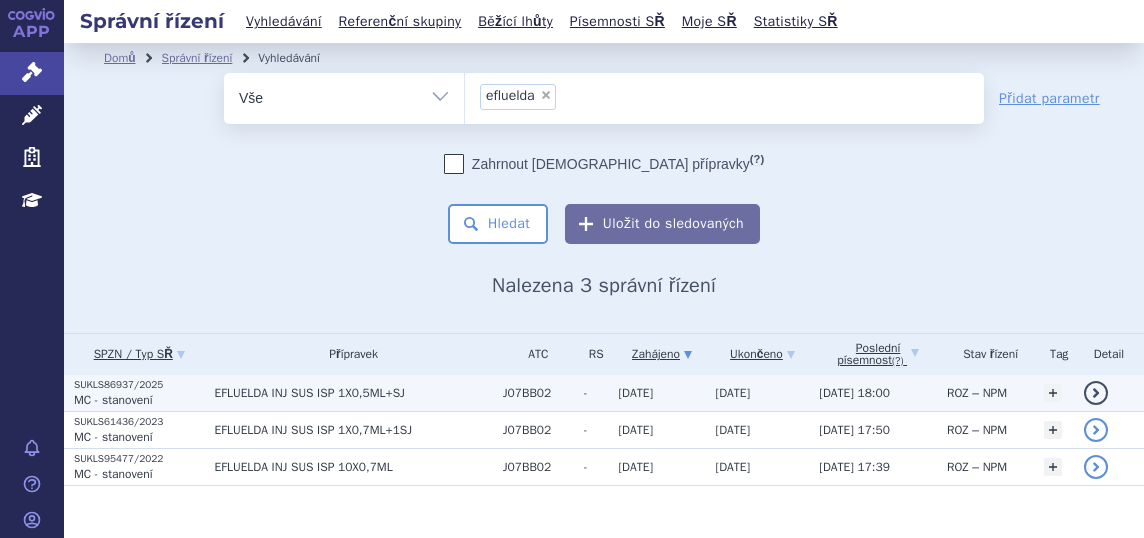 click on "EFLUELDA INJ SUS ISP 1X0,5ML+SJ" at bounding box center [353, 393] 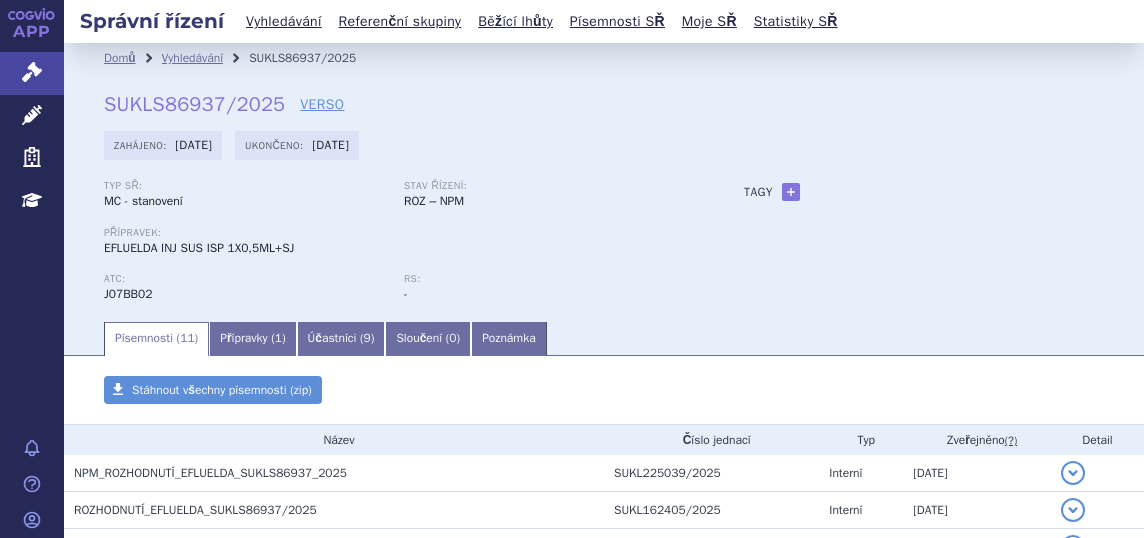 scroll, scrollTop: 0, scrollLeft: 0, axis: both 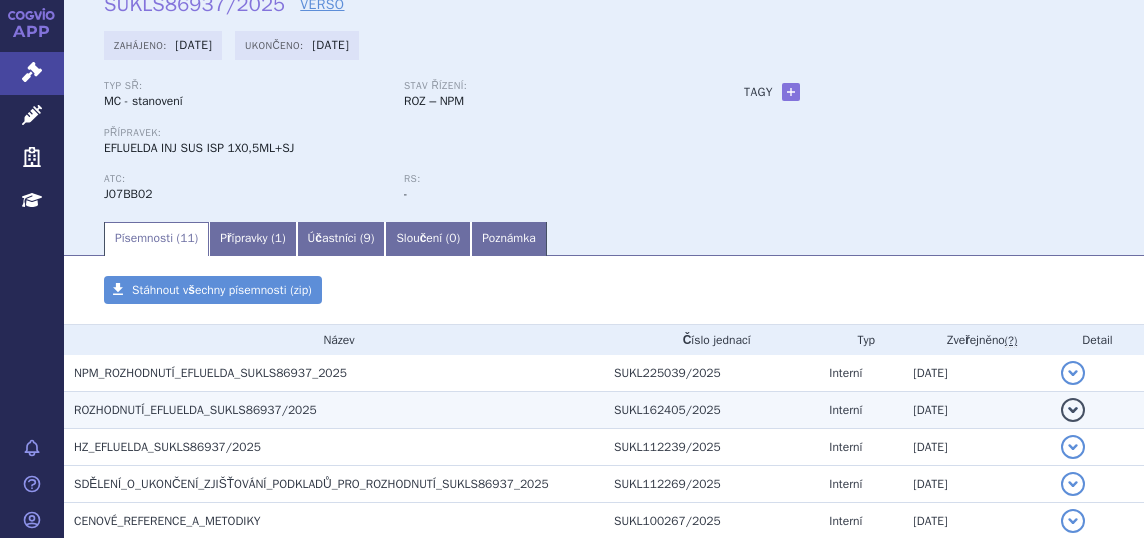 click on "ROZHODNUTÍ_EFLUELDA_SUKLS86937/2025" at bounding box center (334, 410) 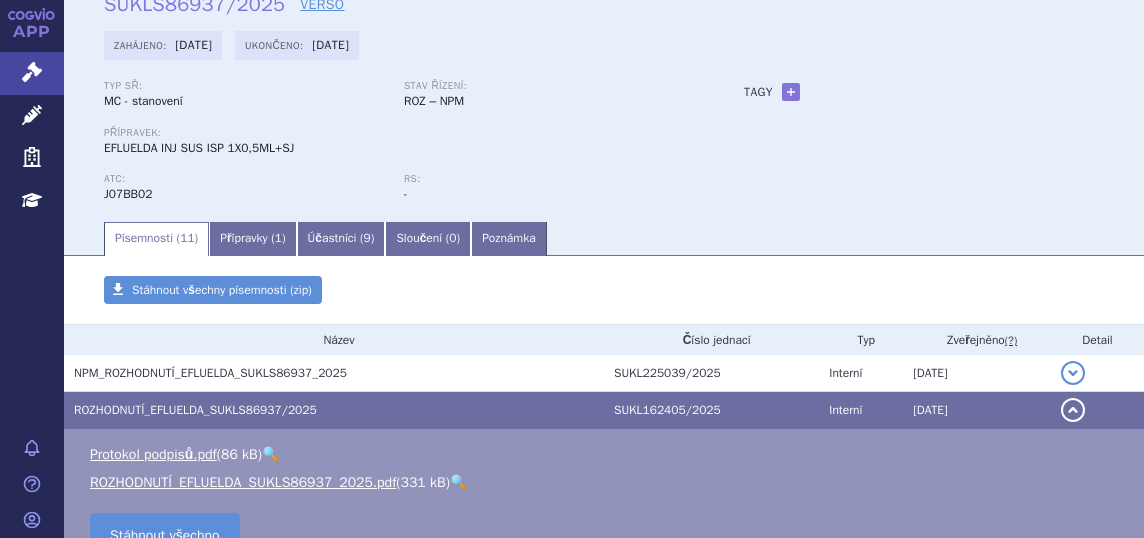 click on "🔍" at bounding box center [458, 482] 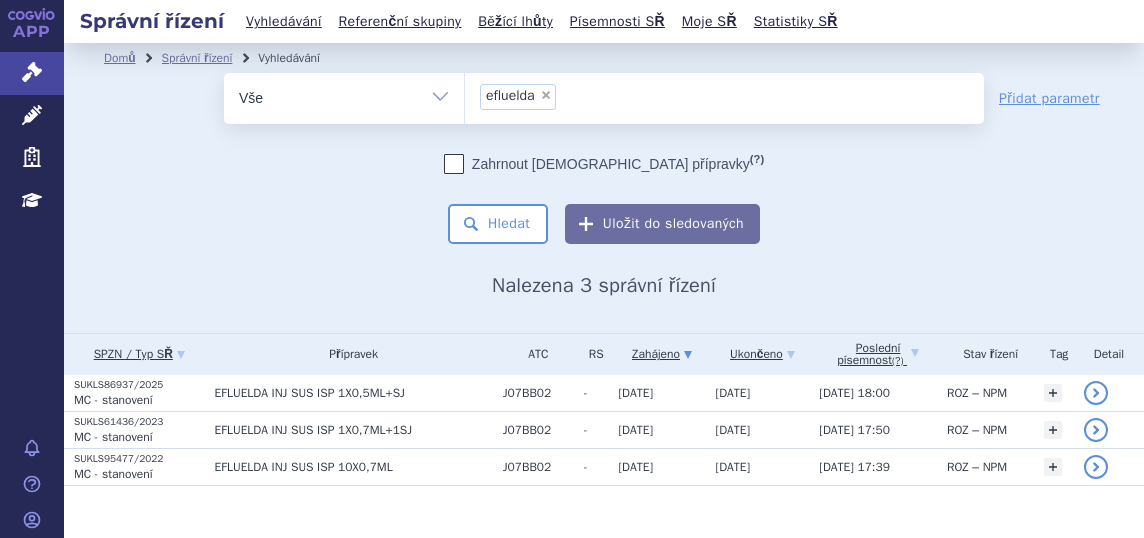 scroll, scrollTop: 0, scrollLeft: 0, axis: both 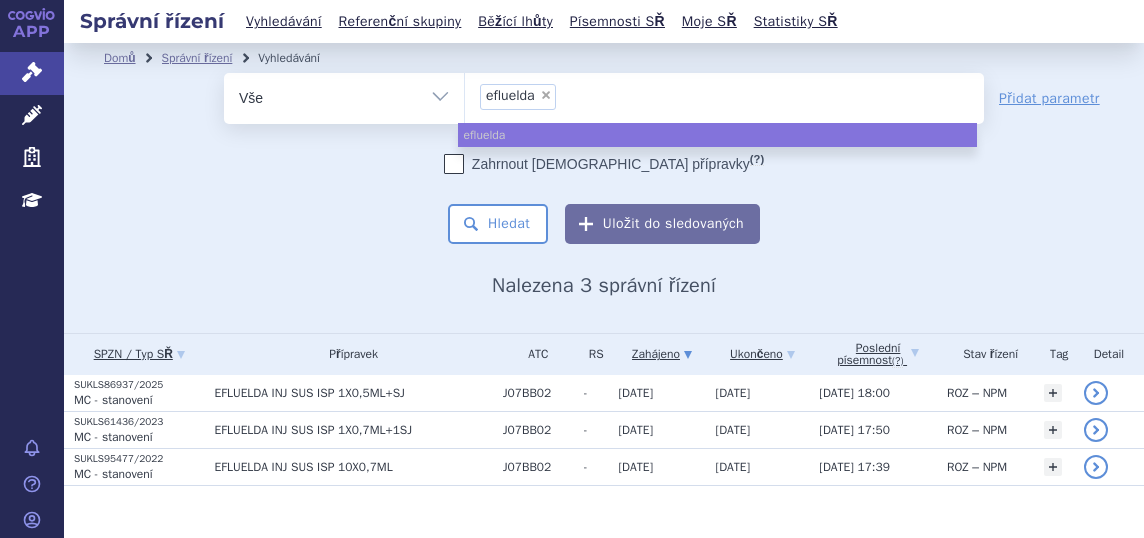 click on "× efluelda" at bounding box center (518, 97) 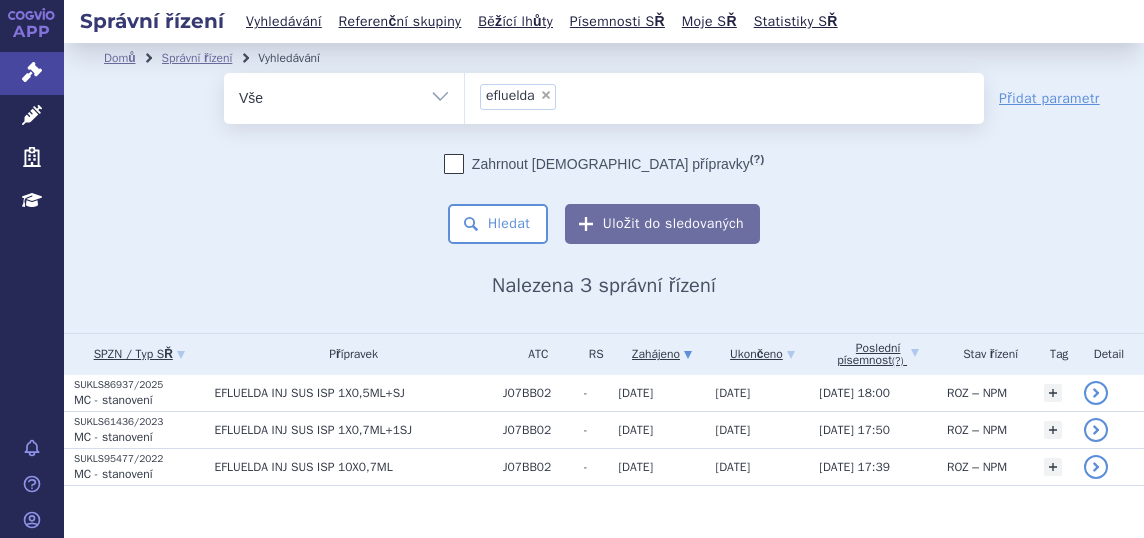 click on "× efluelda" at bounding box center (518, 97) 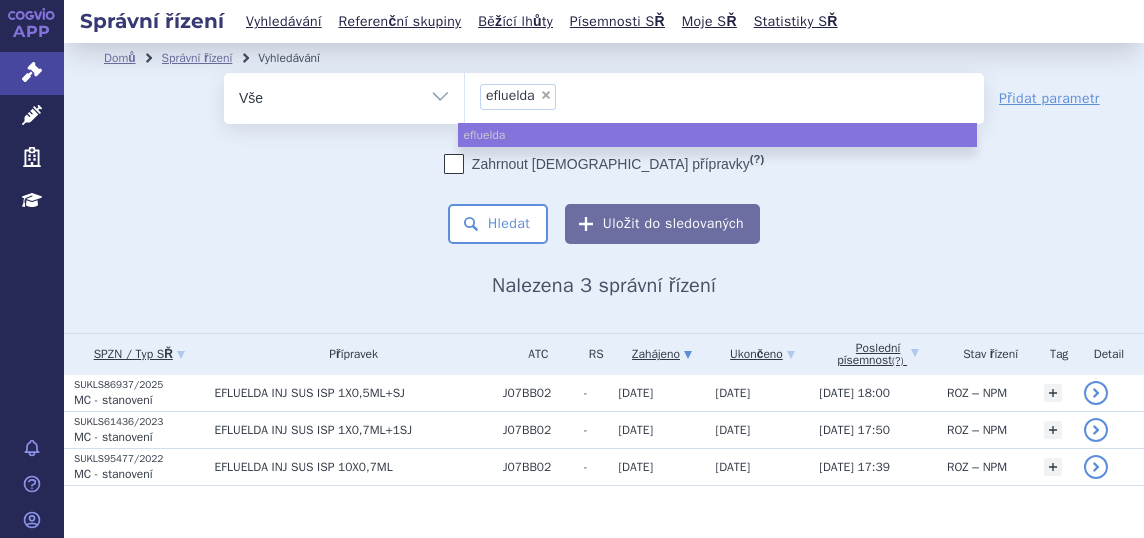 click on "×" at bounding box center [546, 95] 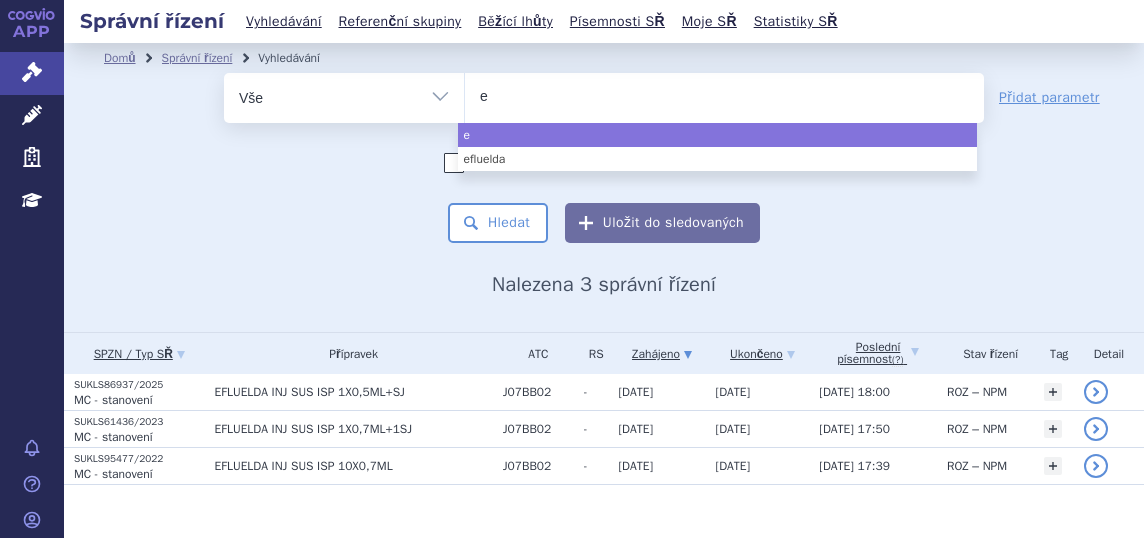type on "el" 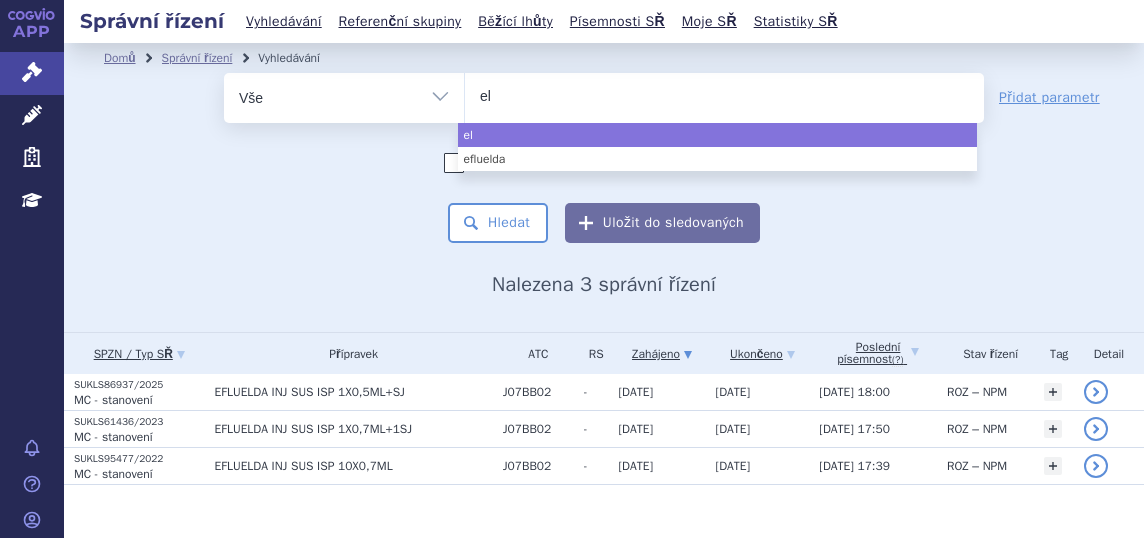 type on "elf" 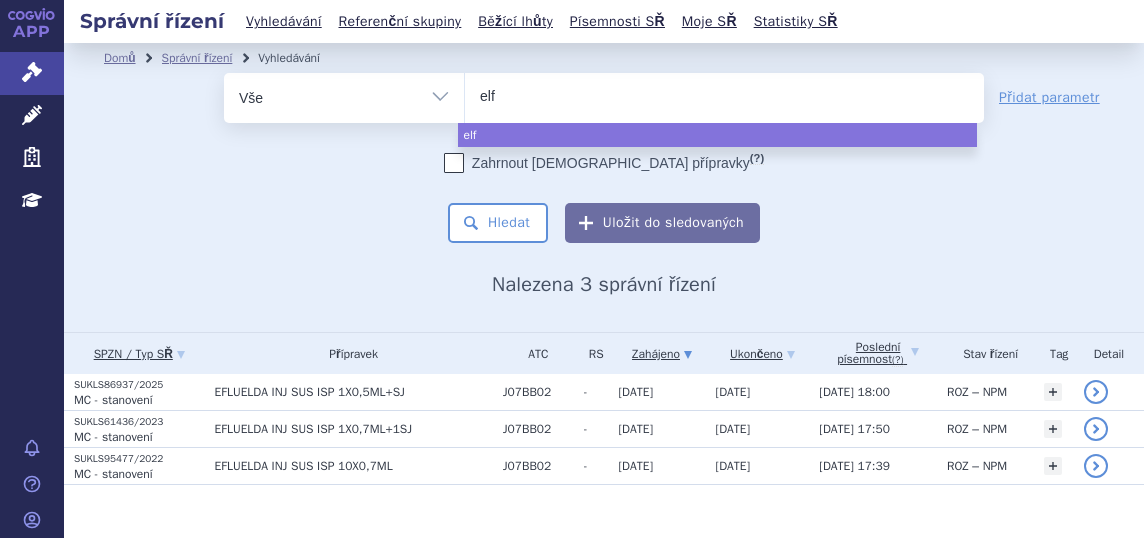 type on "el" 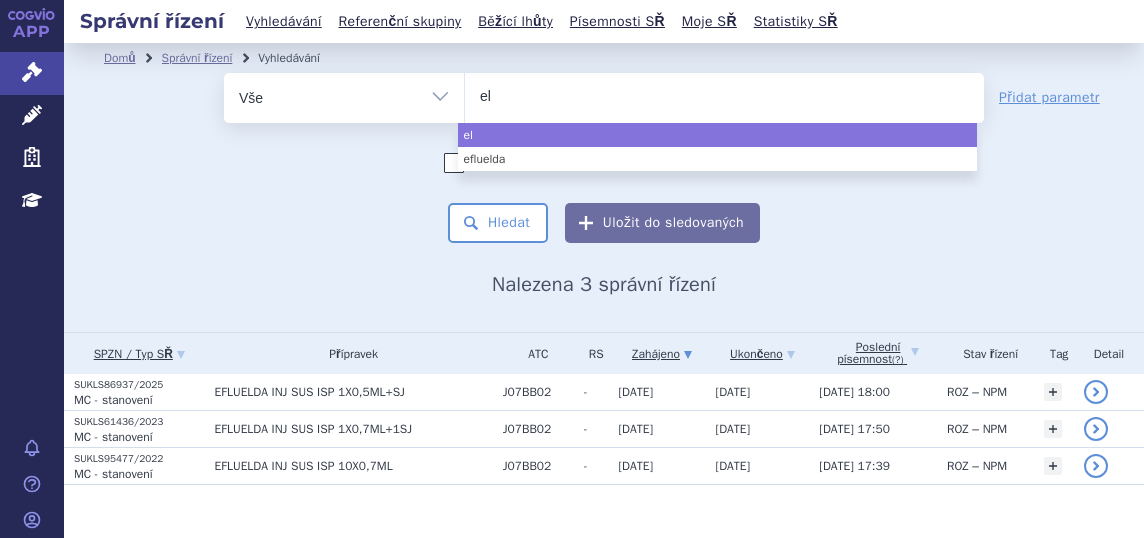 type on "e" 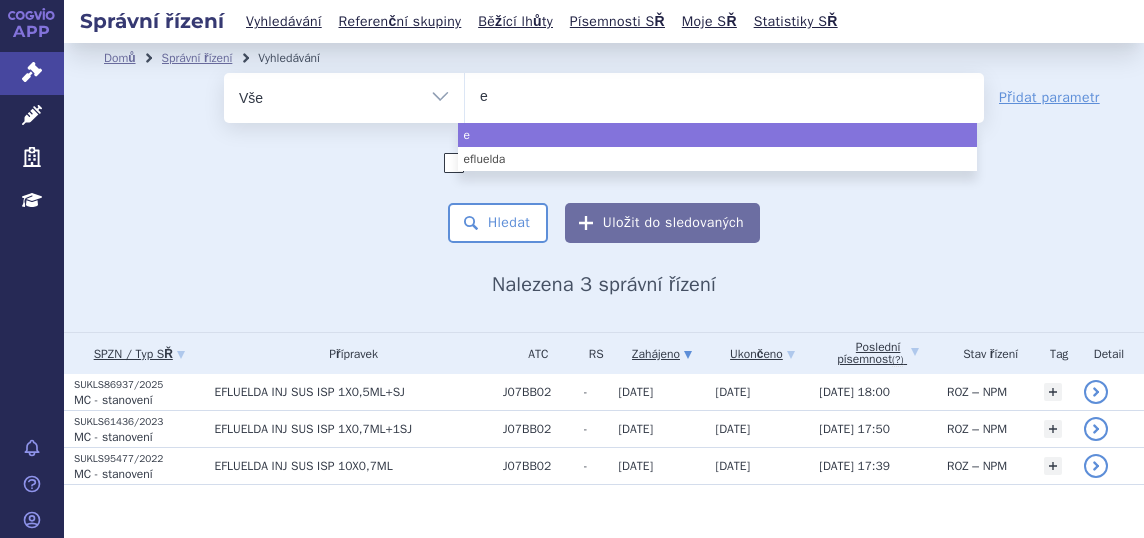 type on "ef" 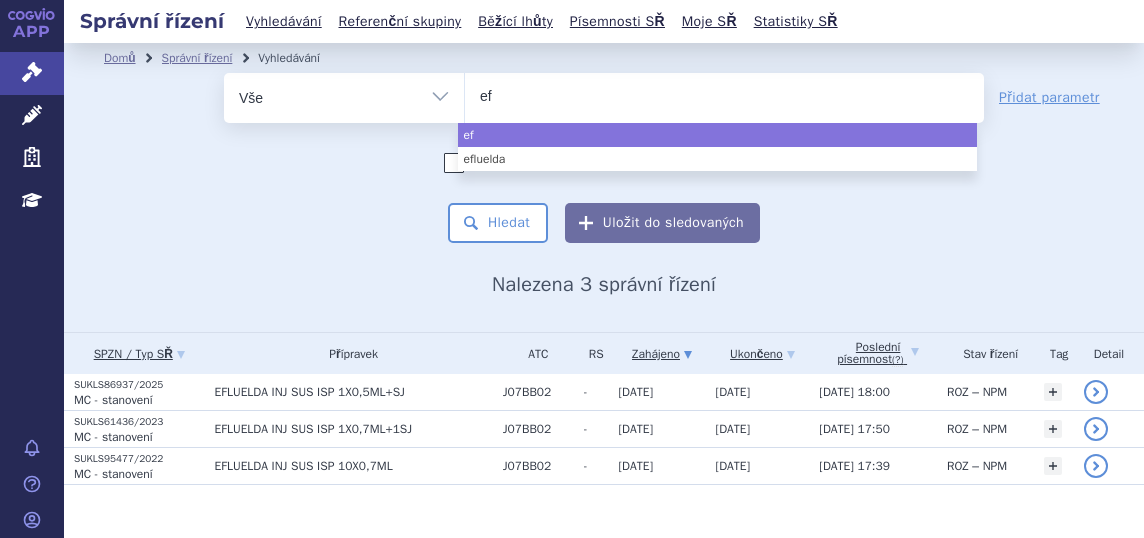 type on "efl" 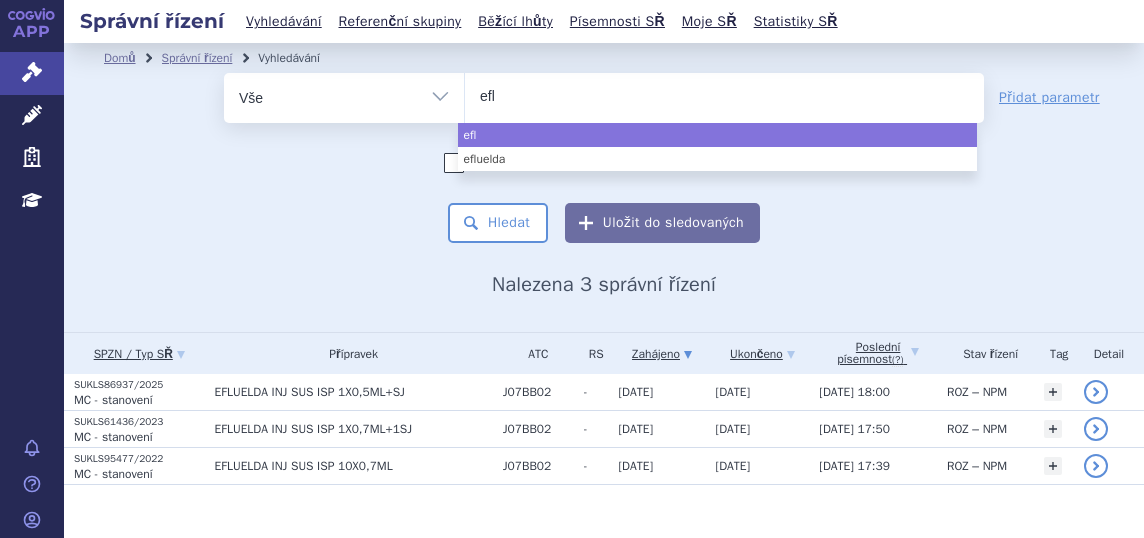 type on "eflu" 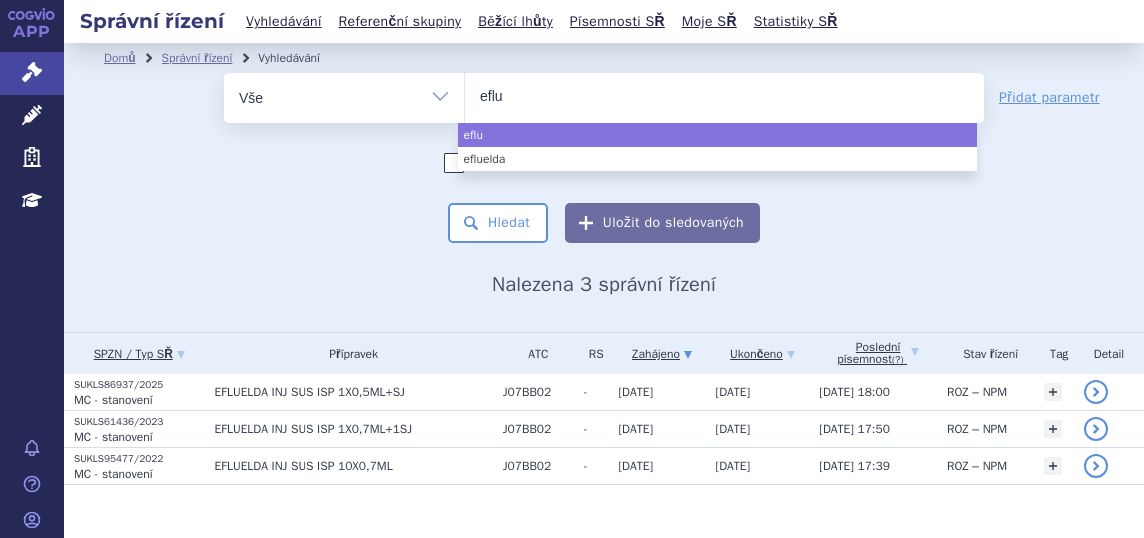 type on "eflue" 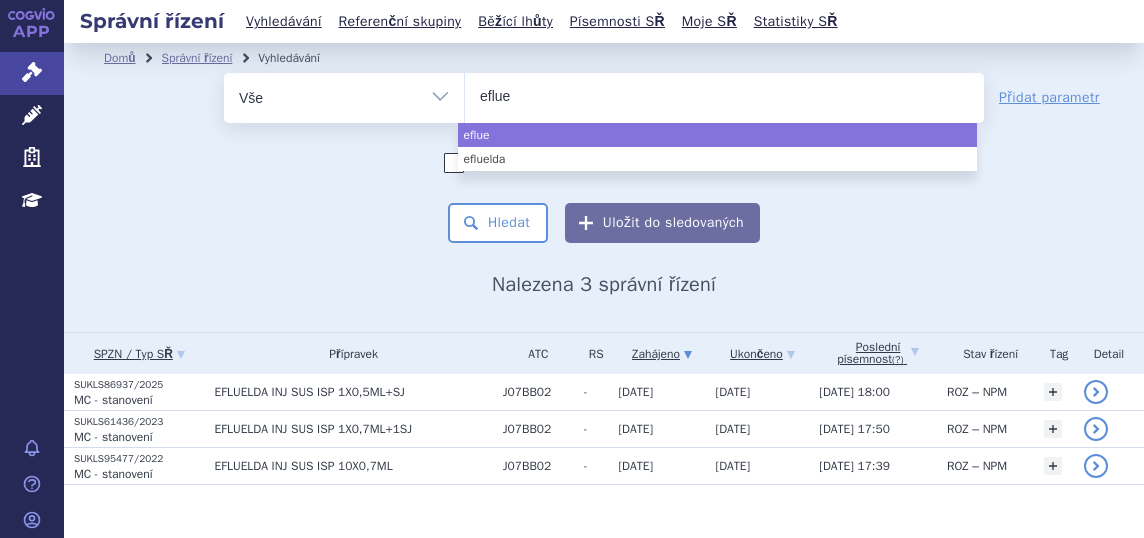 type on "efluel" 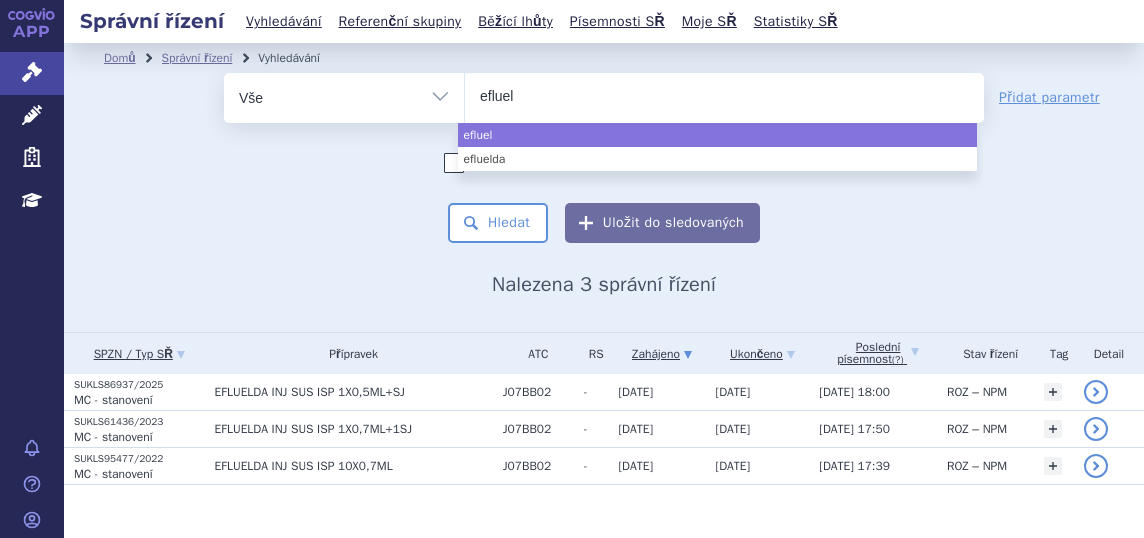 type on "eflueld" 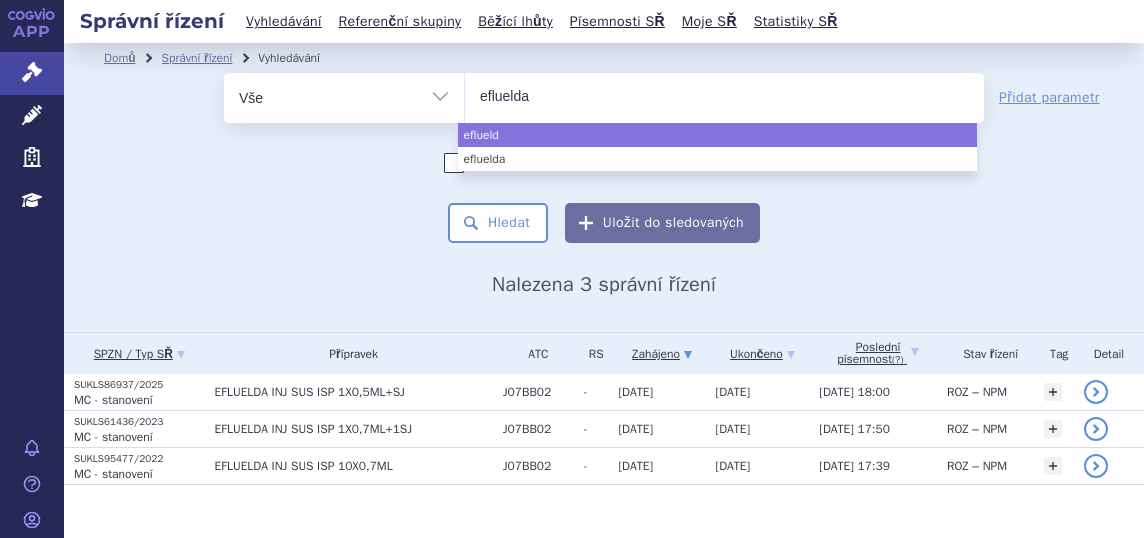 type on "efluelda" 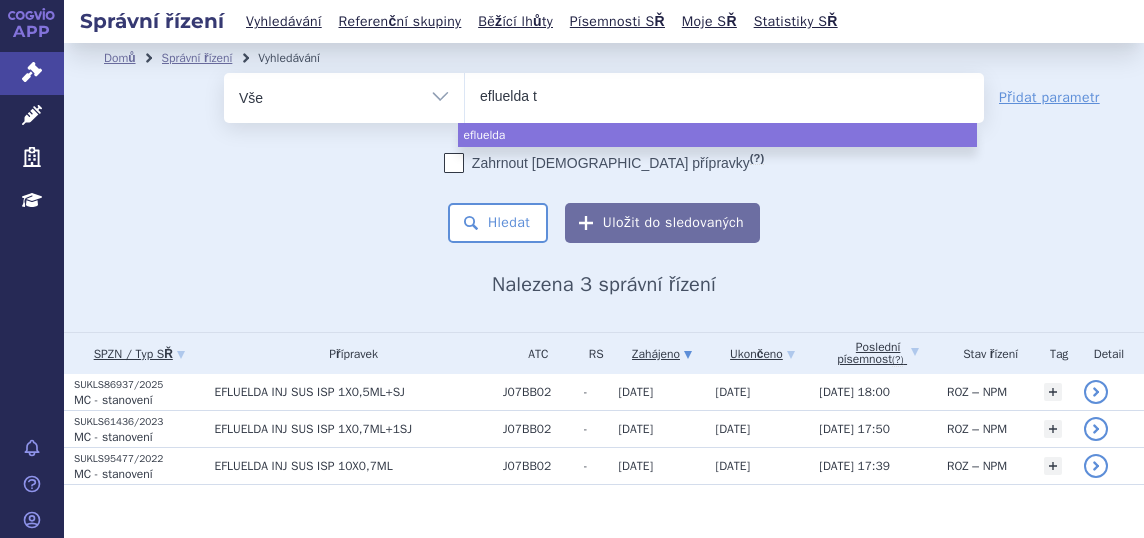 type on "efluelda te" 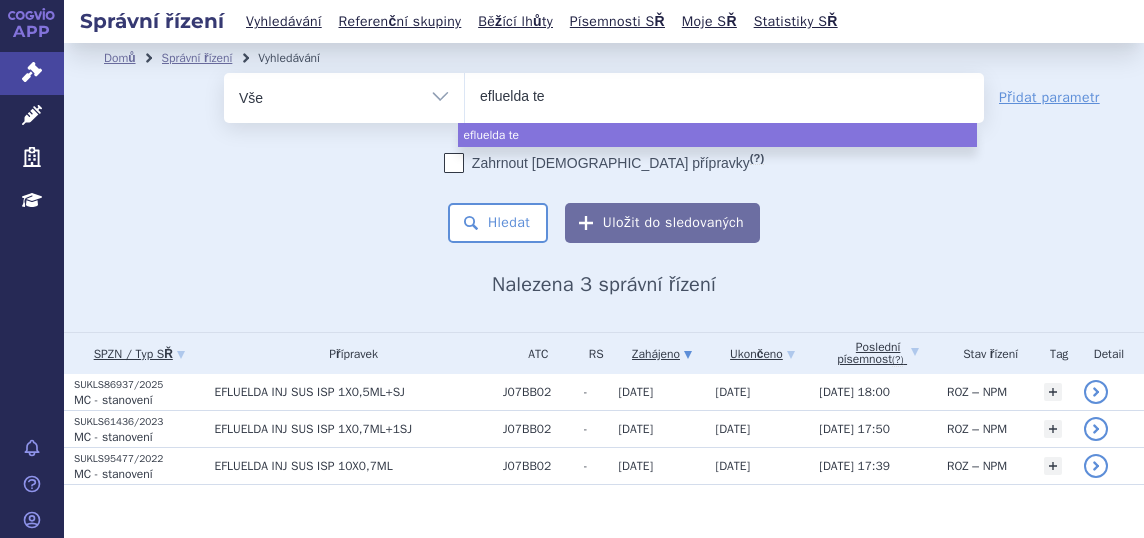 type on "efluelda tet" 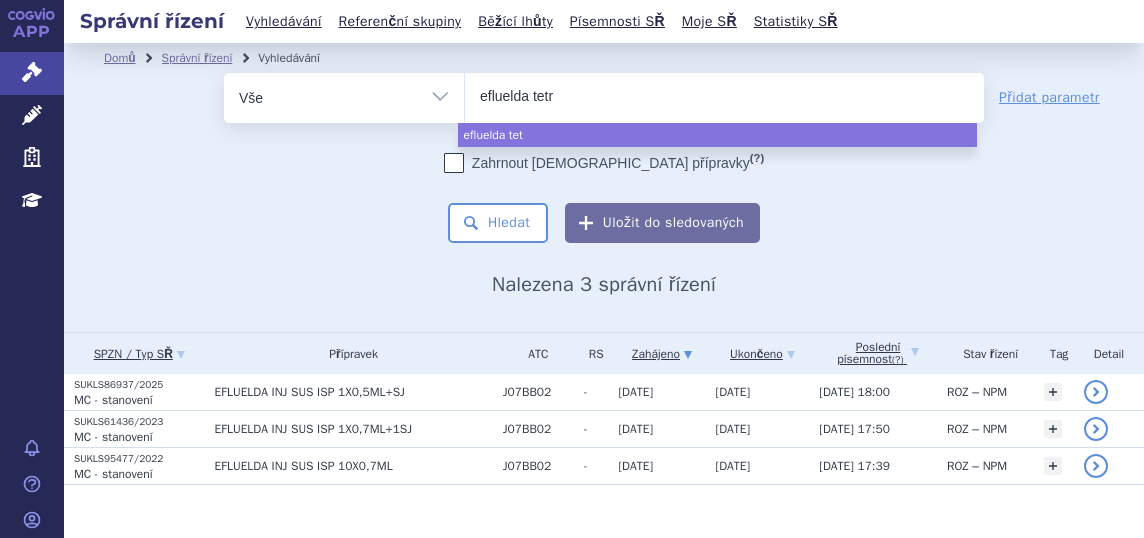 type on "efluelda tetra" 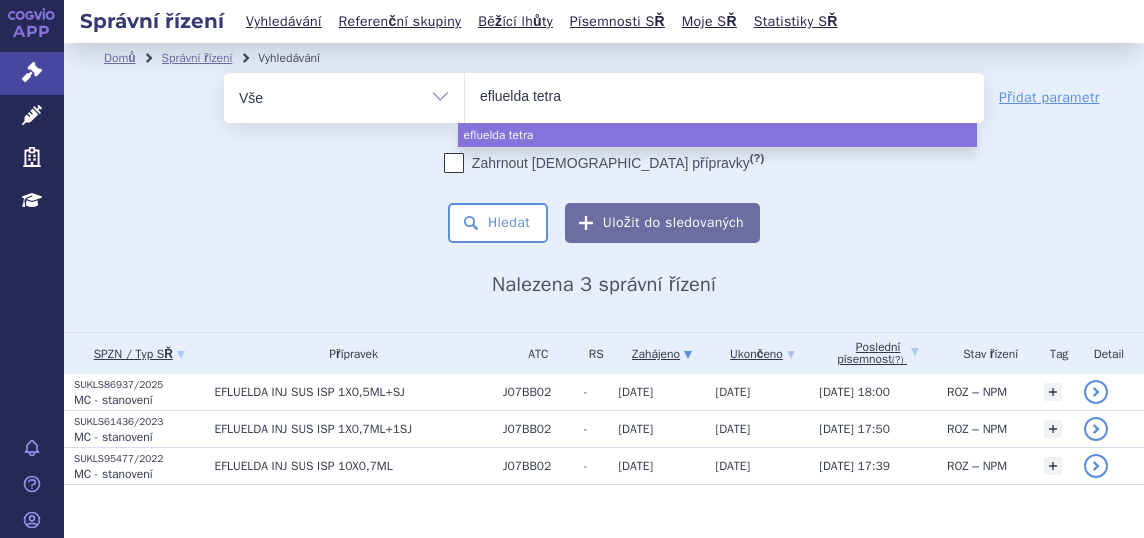 select on "efluelda tetra" 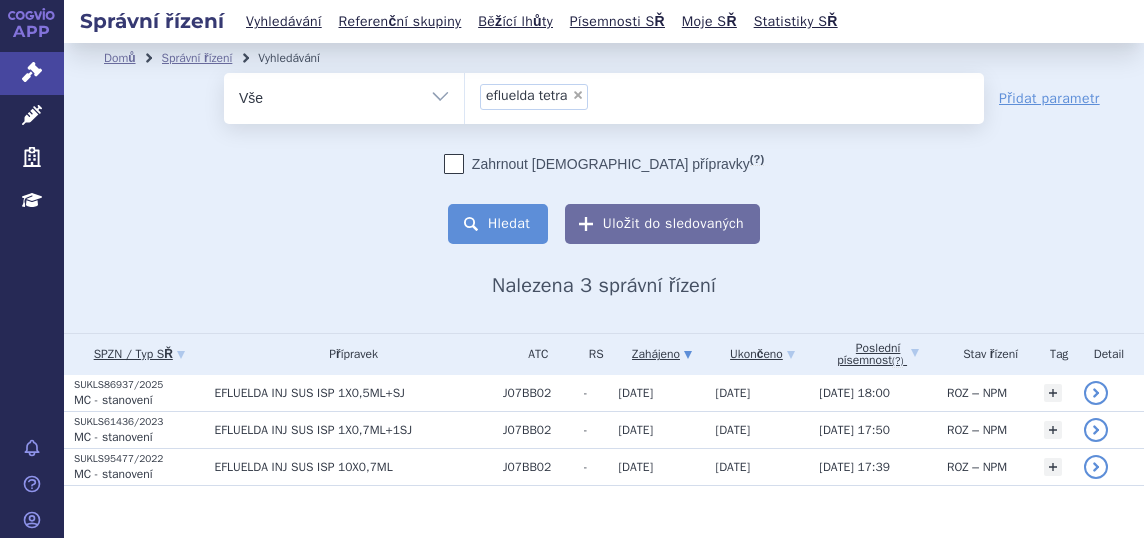 click on "Hledat" at bounding box center (498, 224) 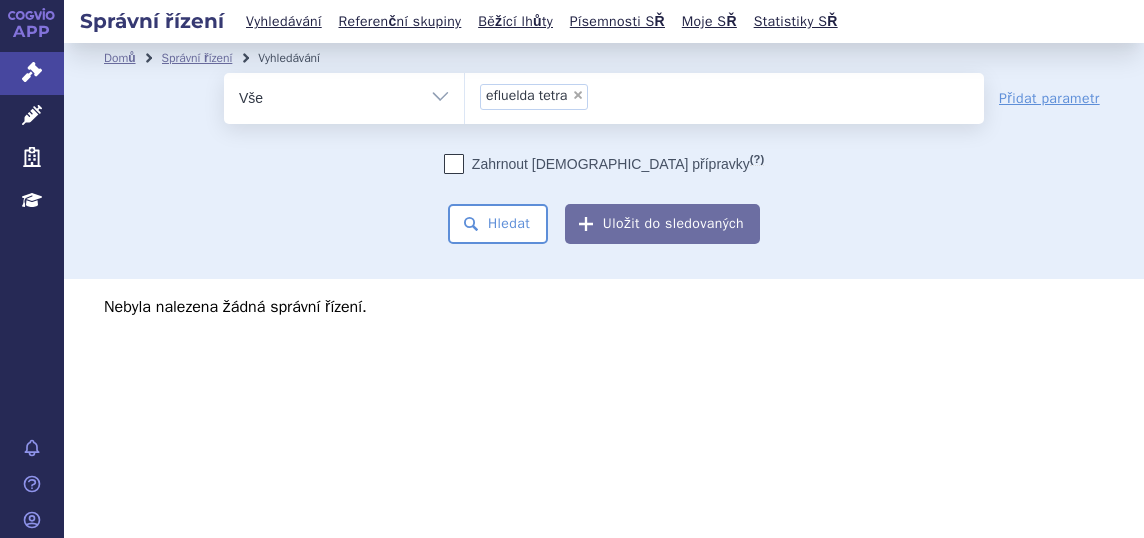 scroll, scrollTop: 0, scrollLeft: 0, axis: both 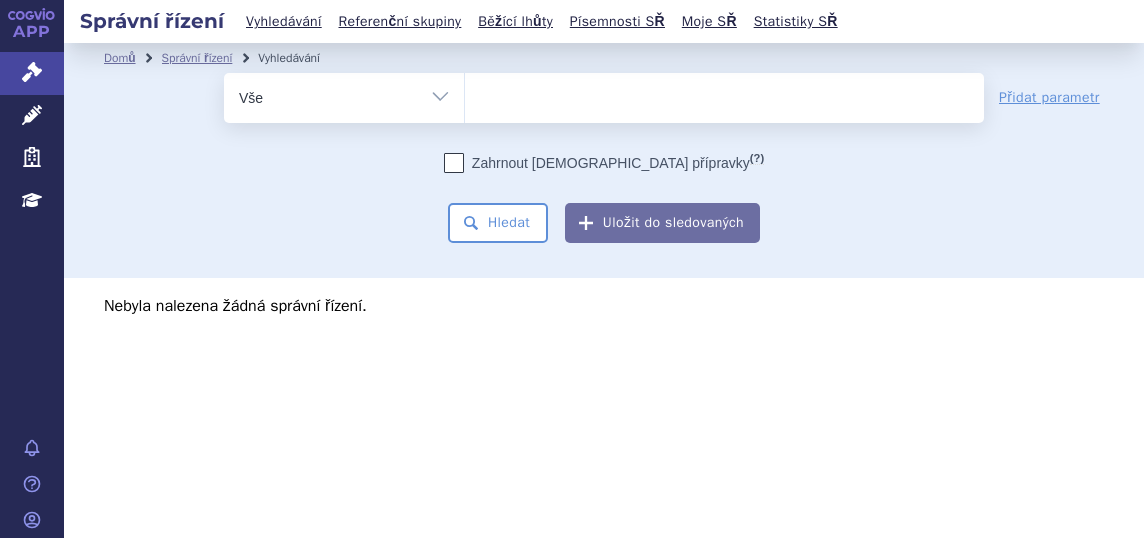 type on "0280510" 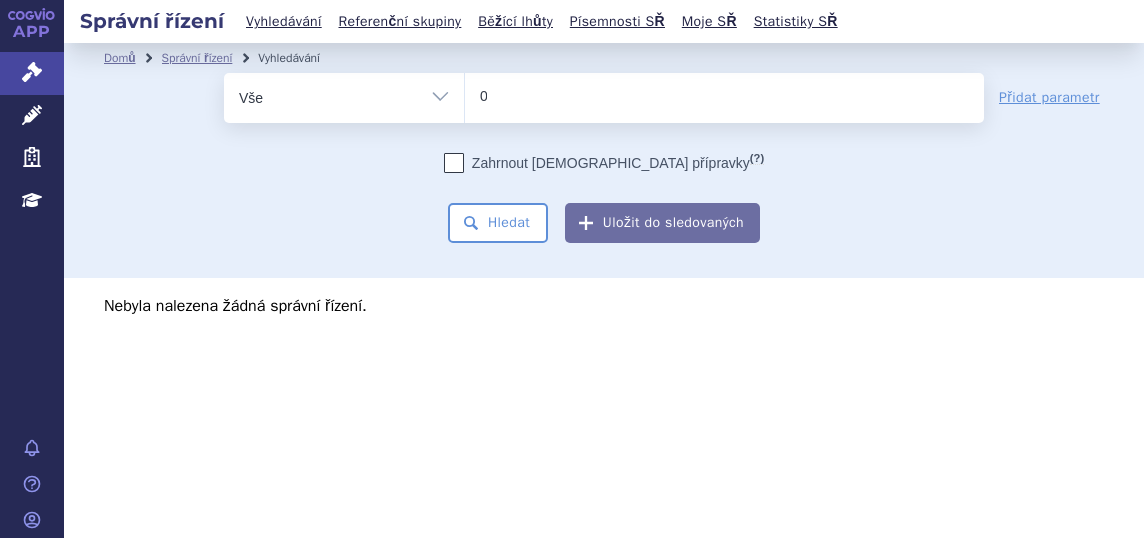 type 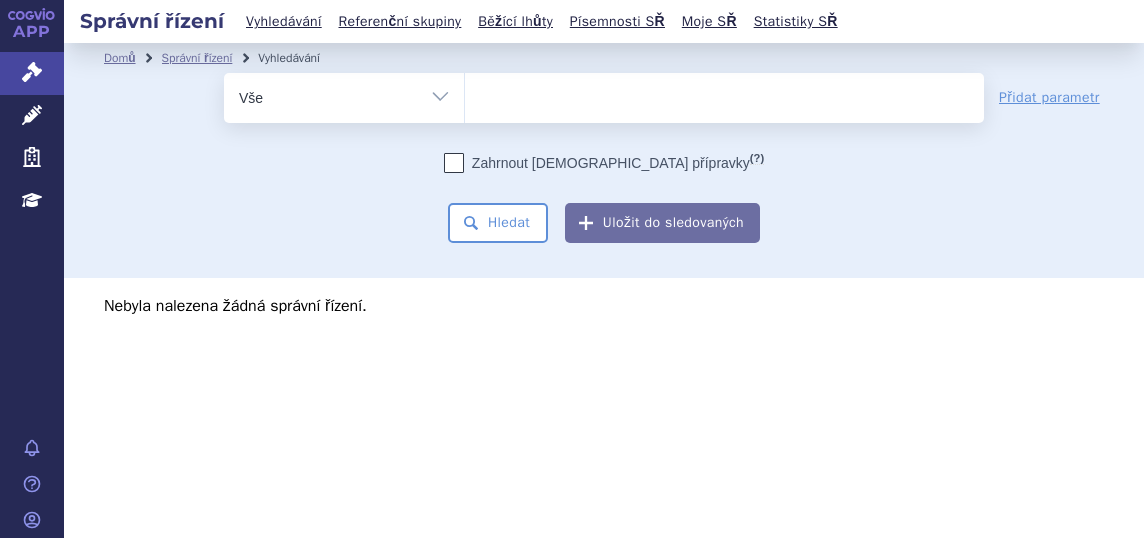 select on "0280510" 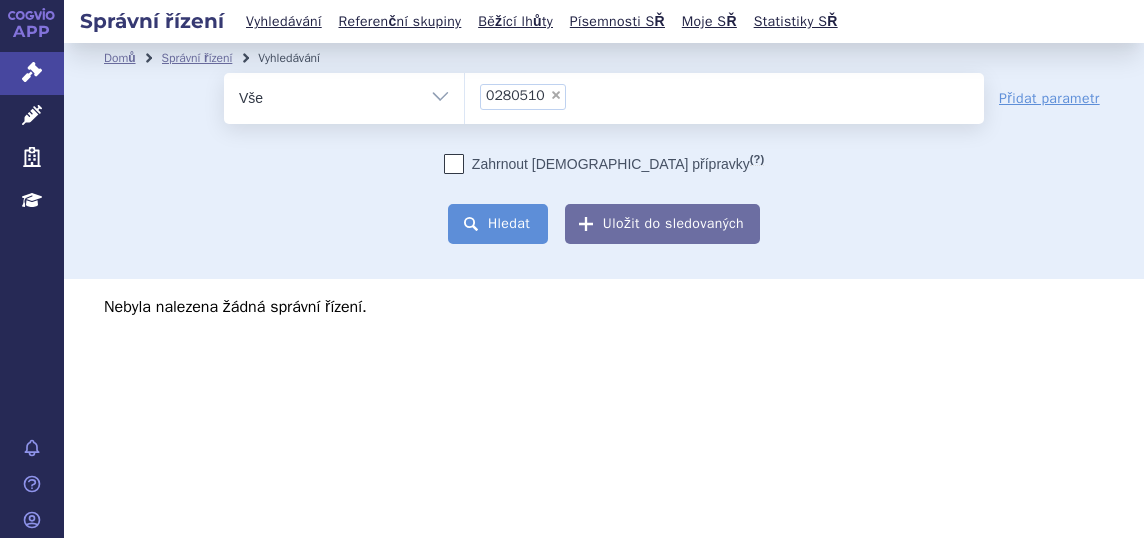click on "Hledat" at bounding box center [498, 224] 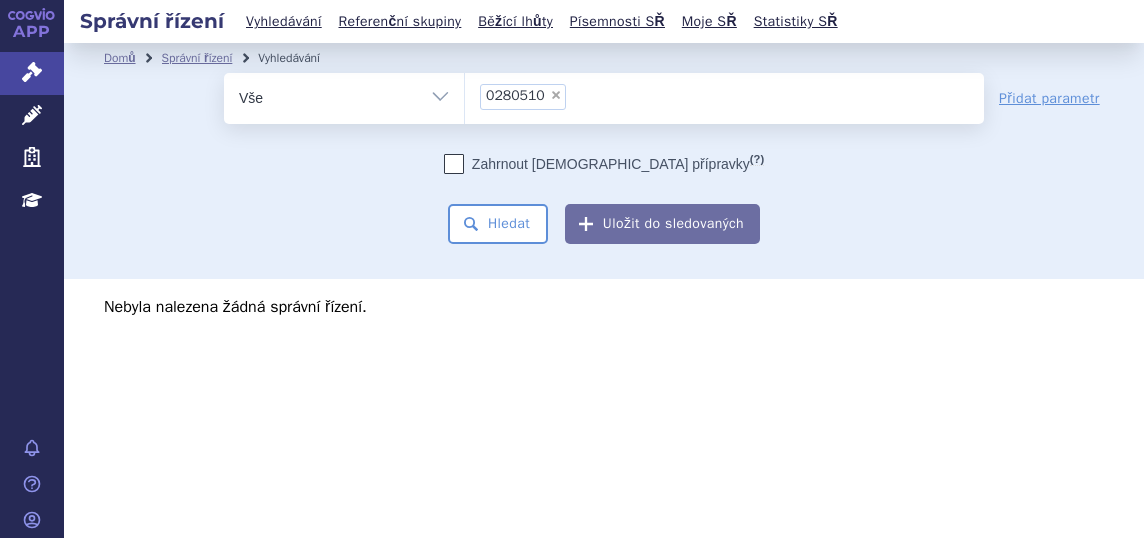 scroll, scrollTop: 0, scrollLeft: 0, axis: both 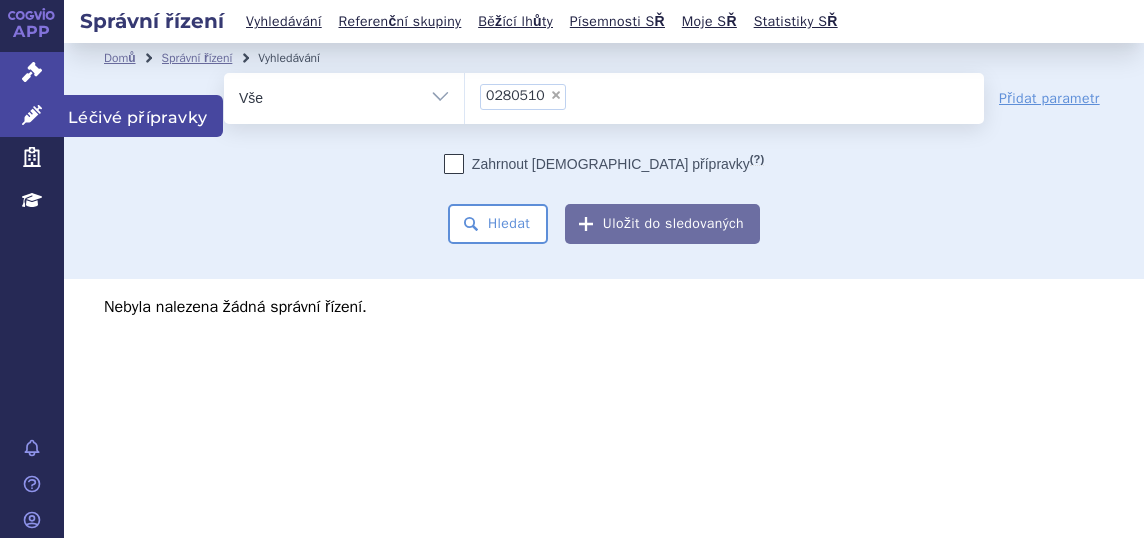click 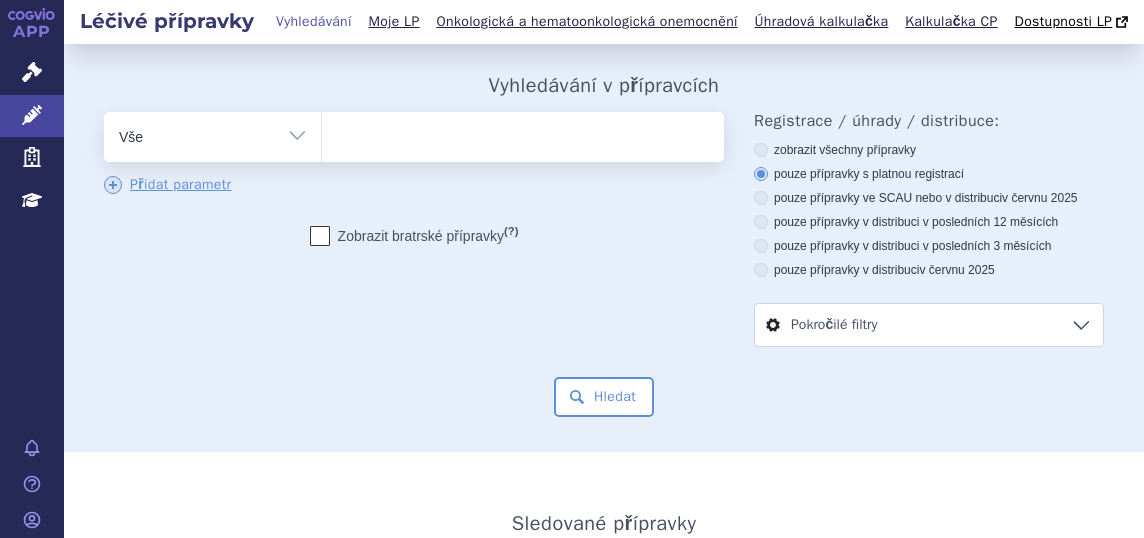 scroll, scrollTop: 0, scrollLeft: 0, axis: both 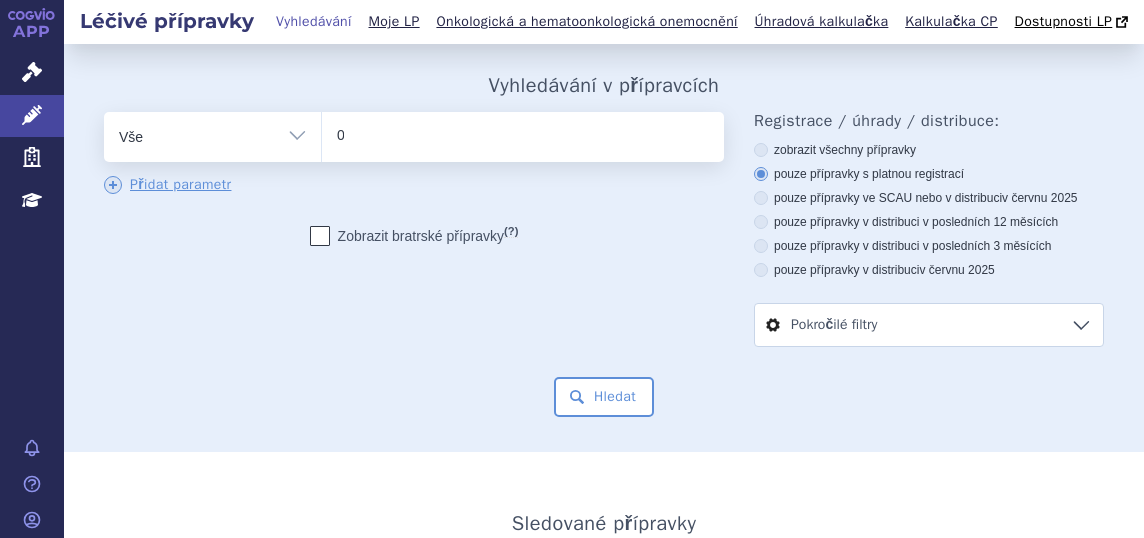 type 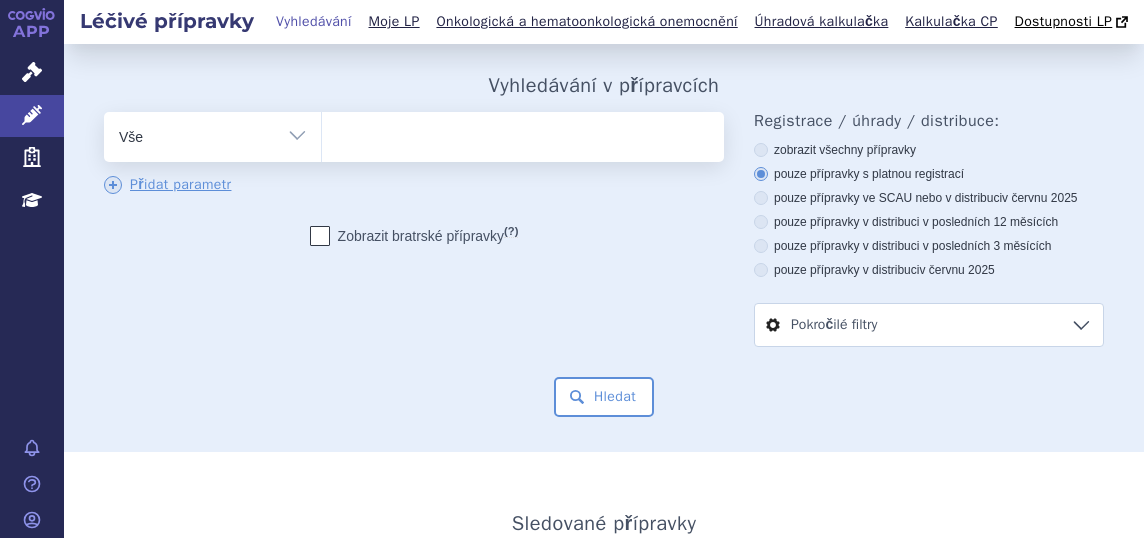 select on "0280510" 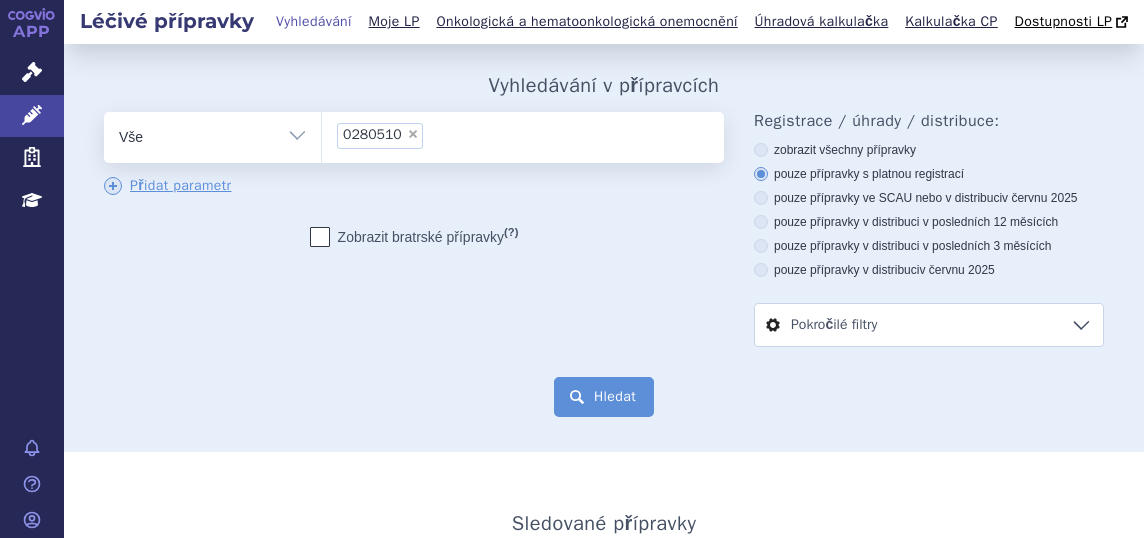 click on "Hledat" at bounding box center [604, 397] 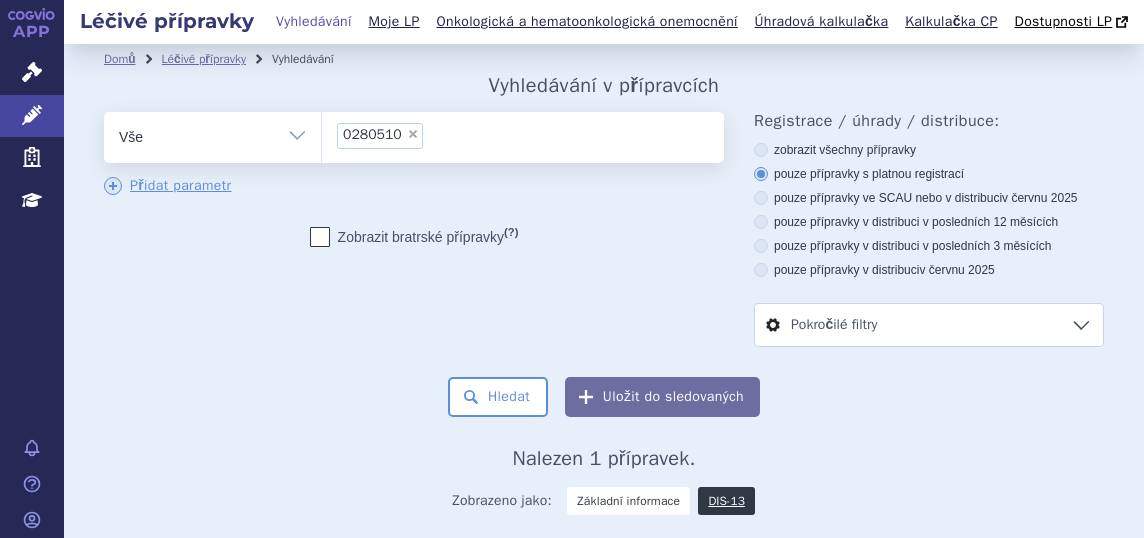 scroll, scrollTop: 0, scrollLeft: 0, axis: both 